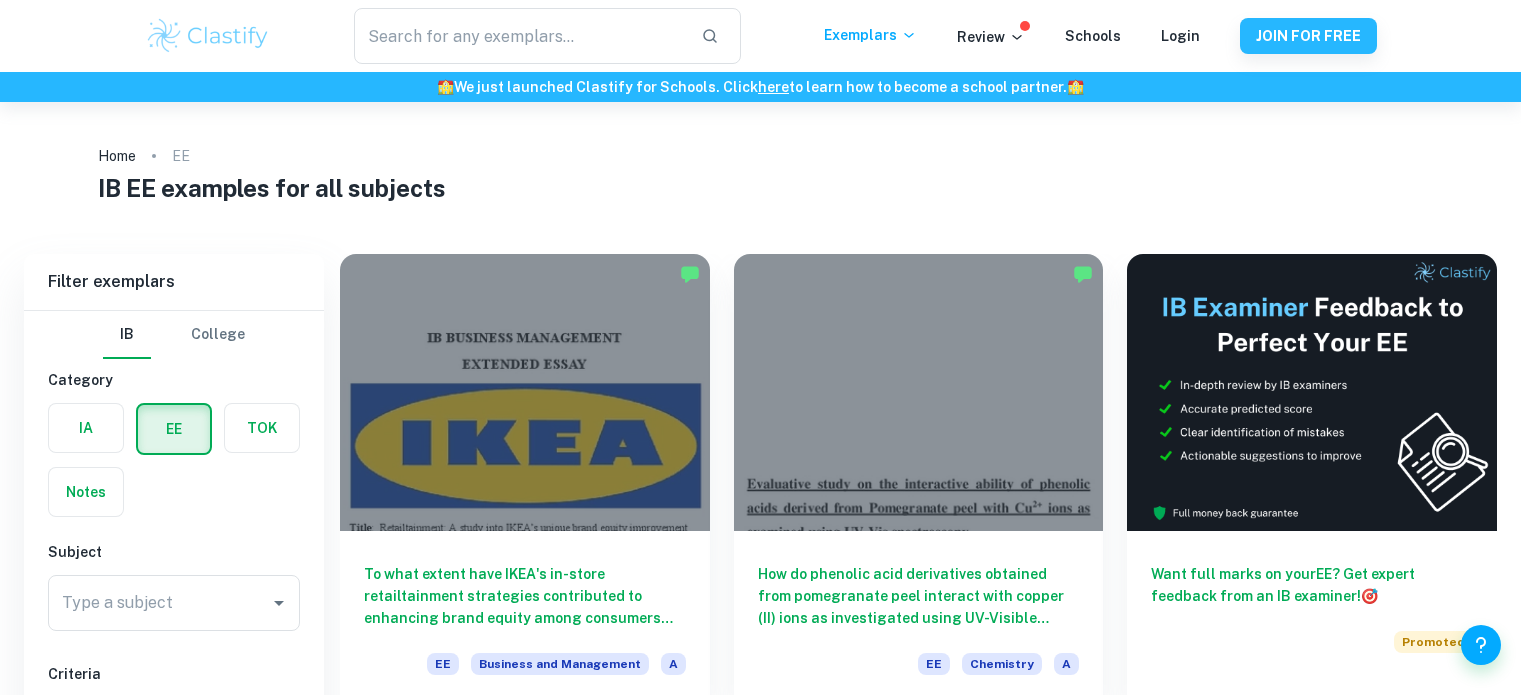 scroll, scrollTop: 164, scrollLeft: 0, axis: vertical 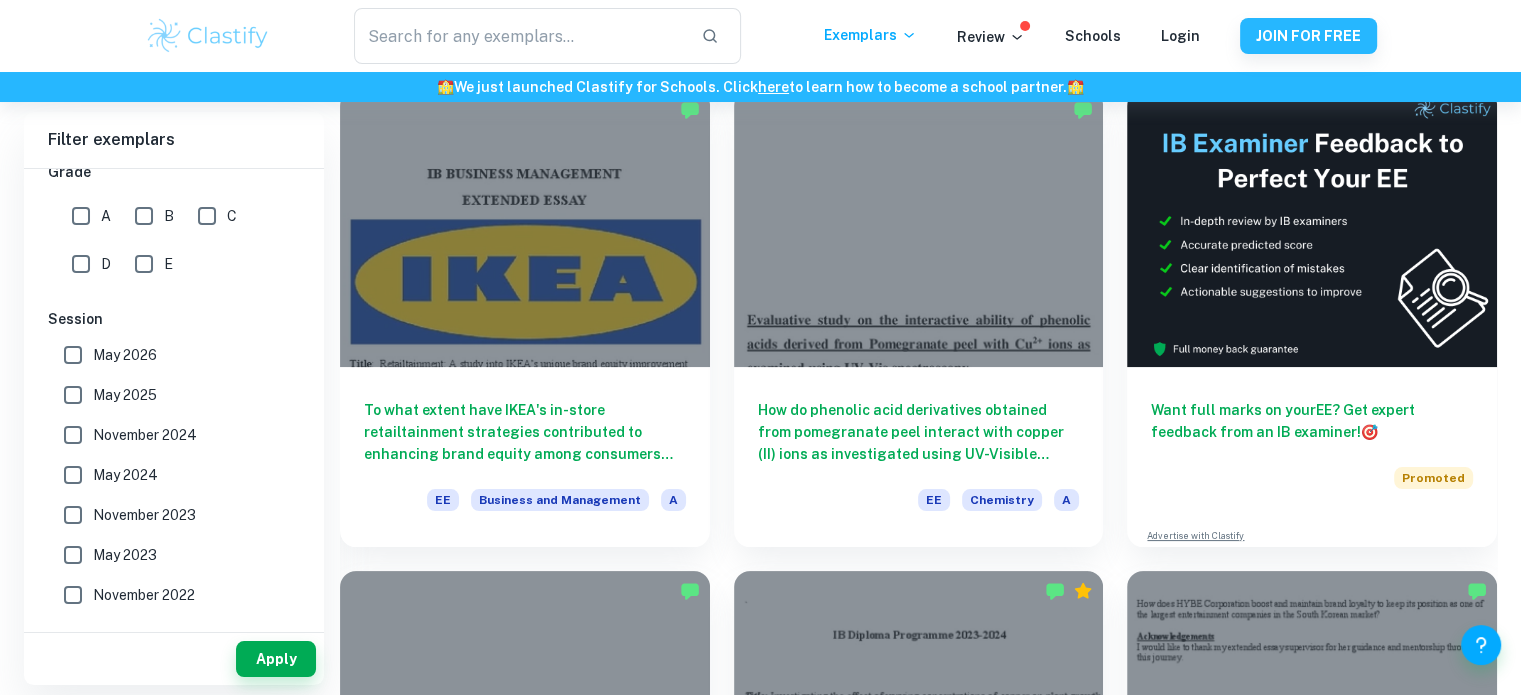 click on "May 2025" at bounding box center [73, 355] 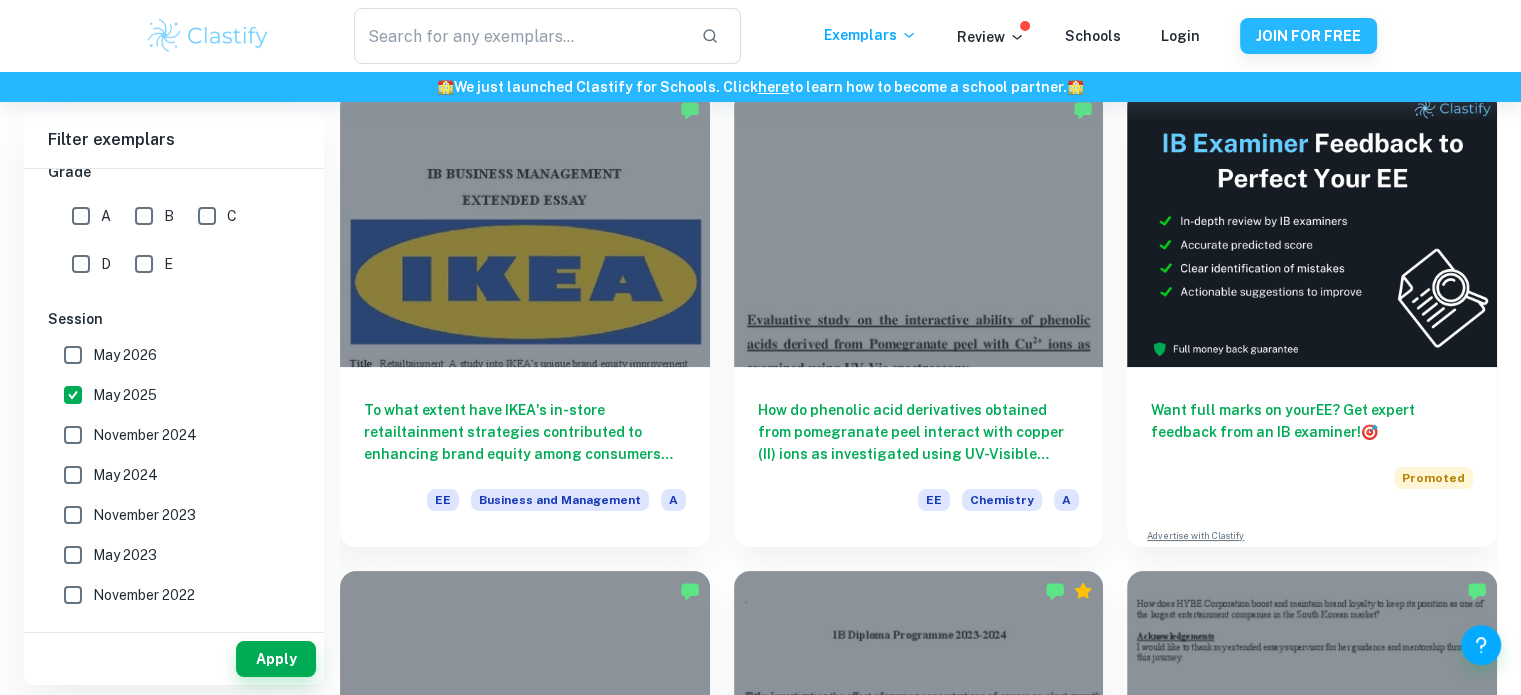 scroll, scrollTop: 0, scrollLeft: 0, axis: both 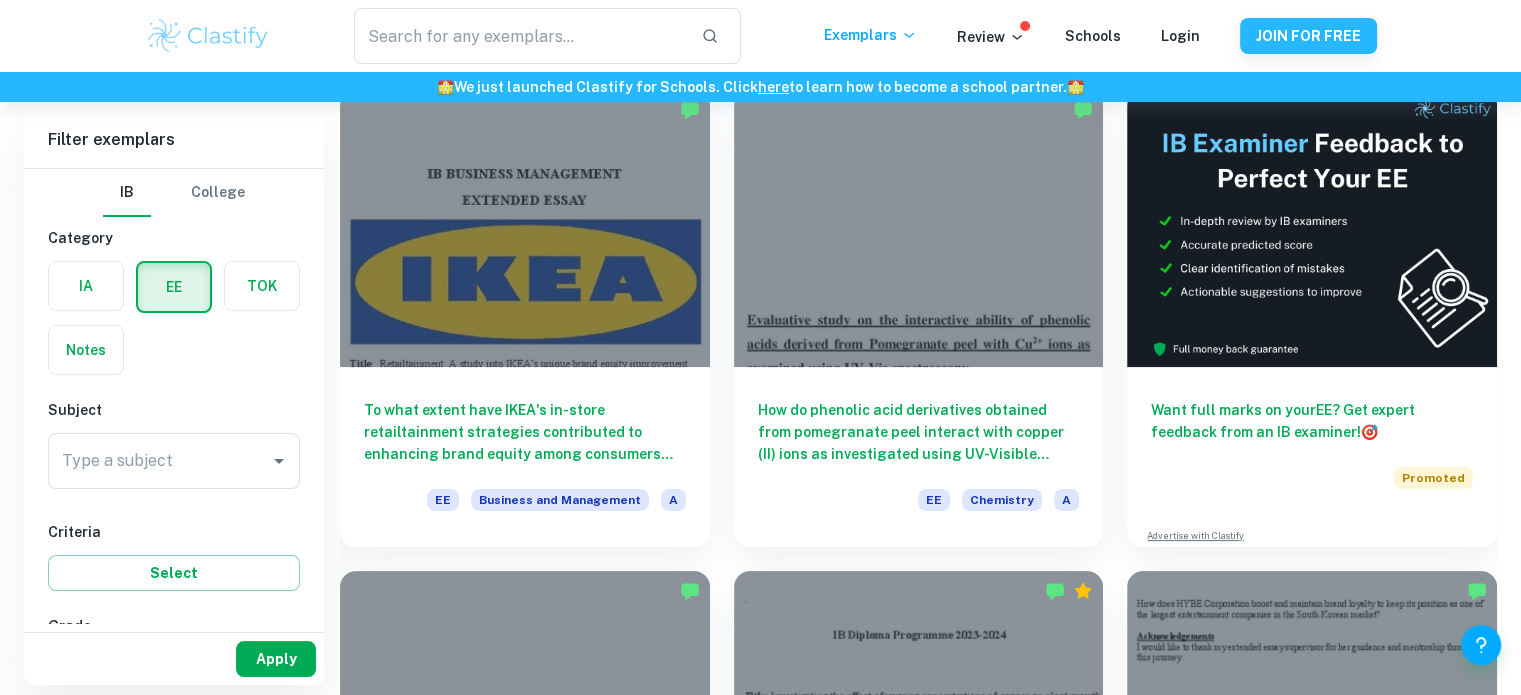 click on "Apply" at bounding box center [276, 659] 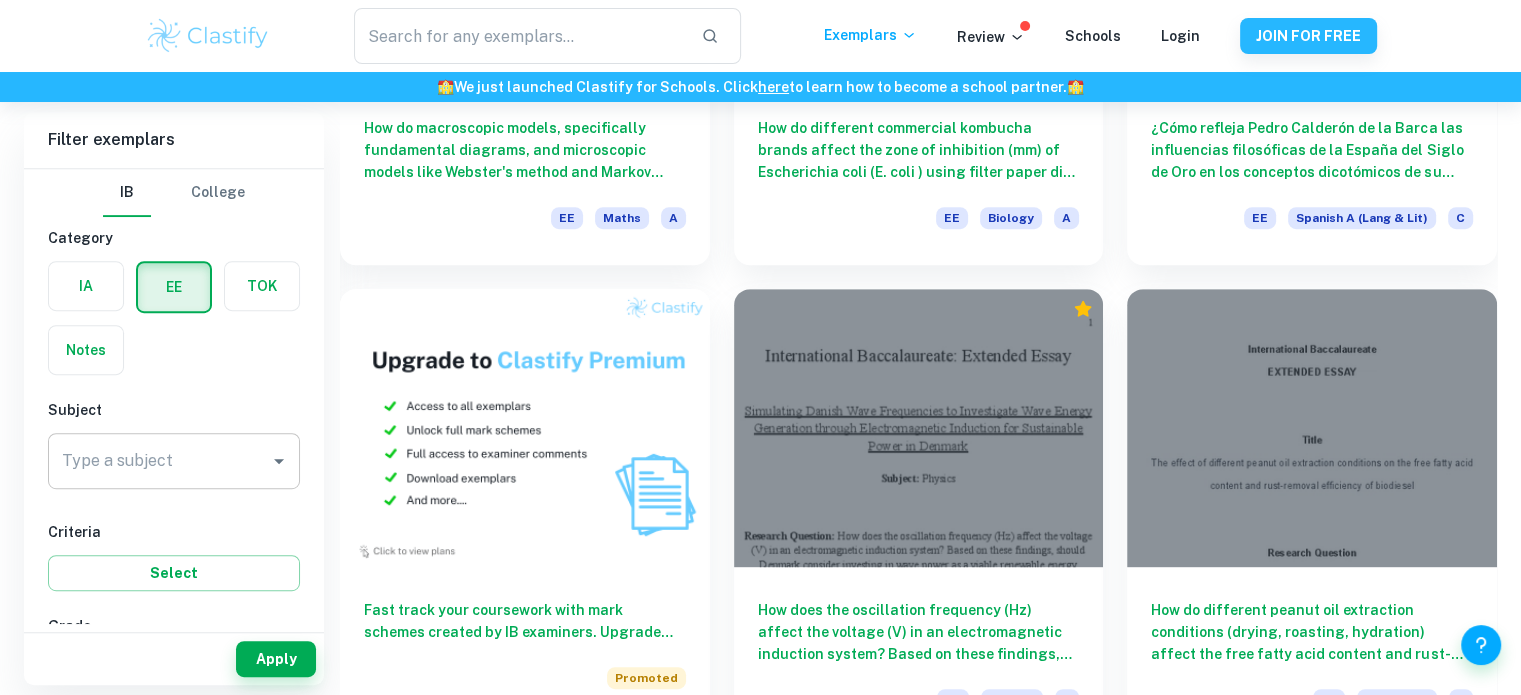 scroll, scrollTop: 928, scrollLeft: 0, axis: vertical 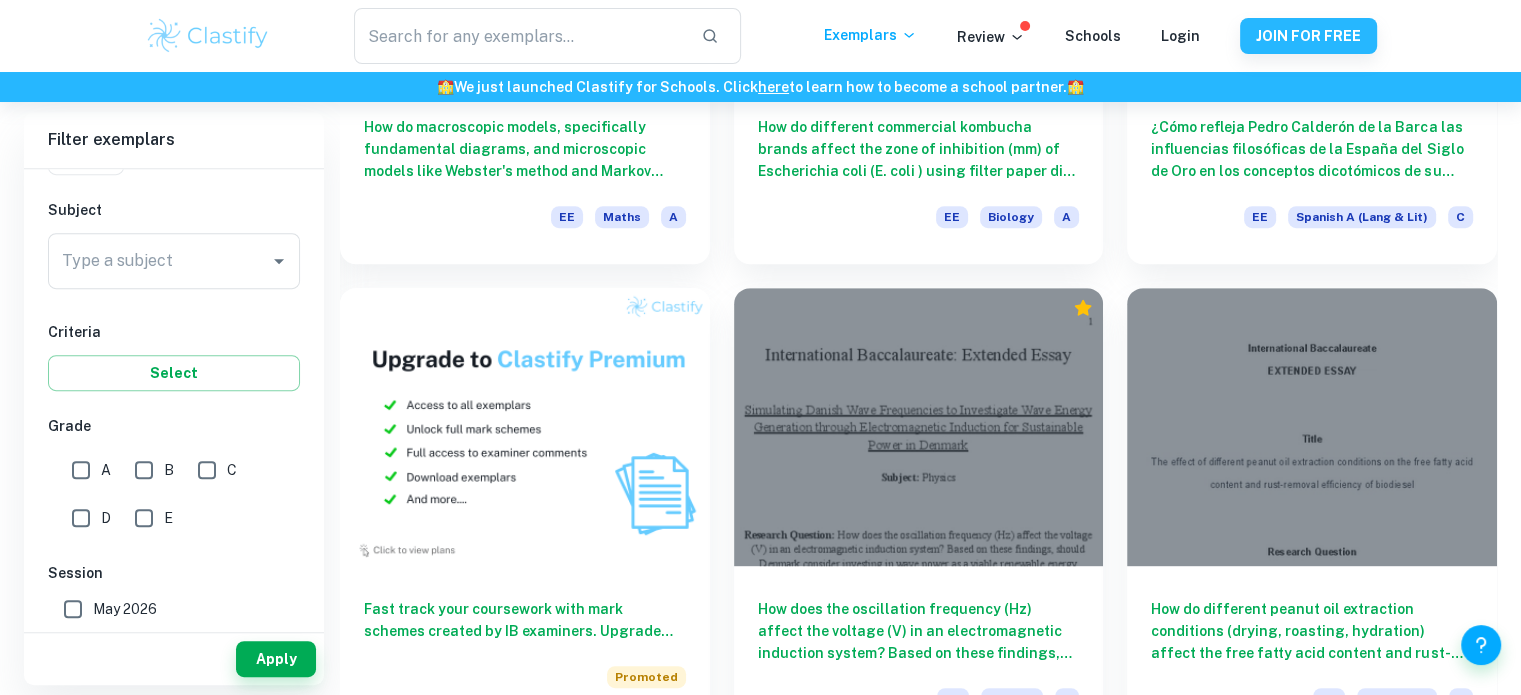 click on "B" at bounding box center (81, 470) 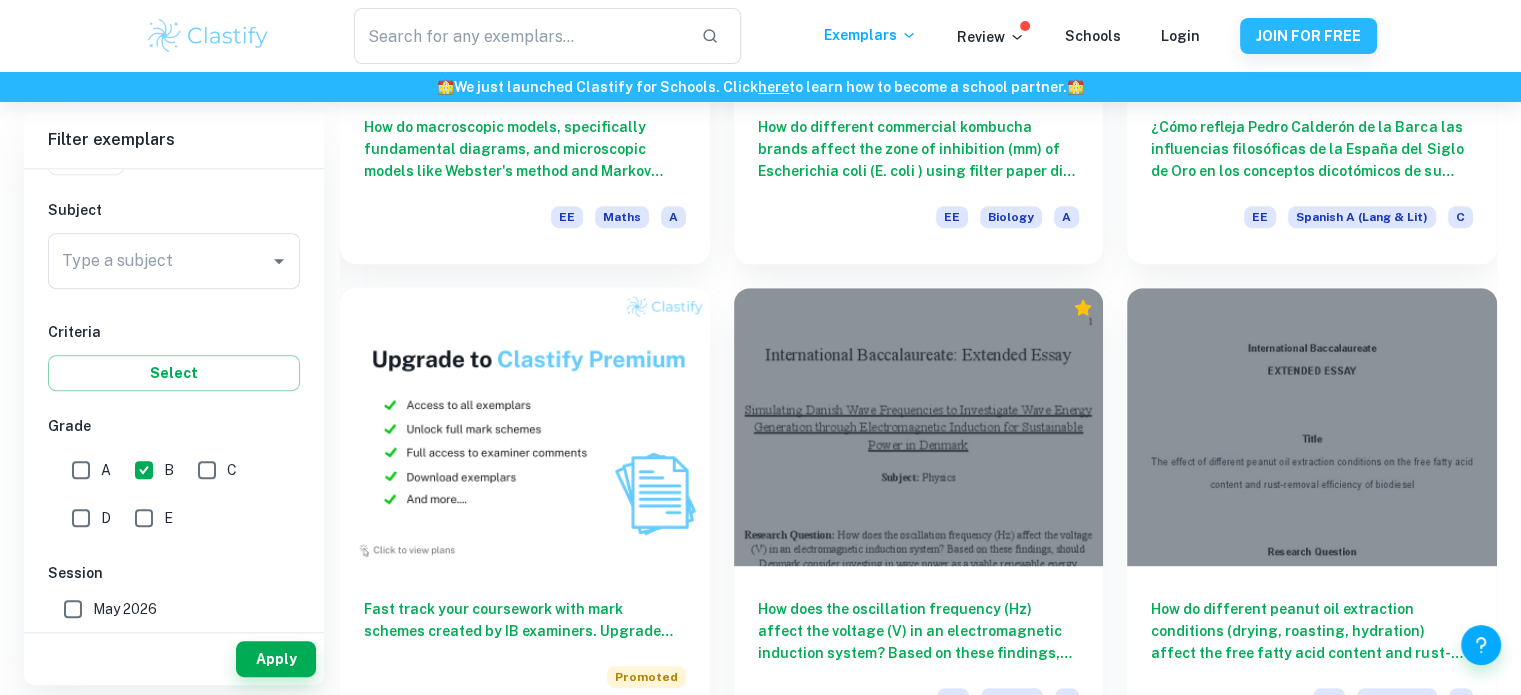 click on "Type a subject Type a subject" at bounding box center (174, 265) 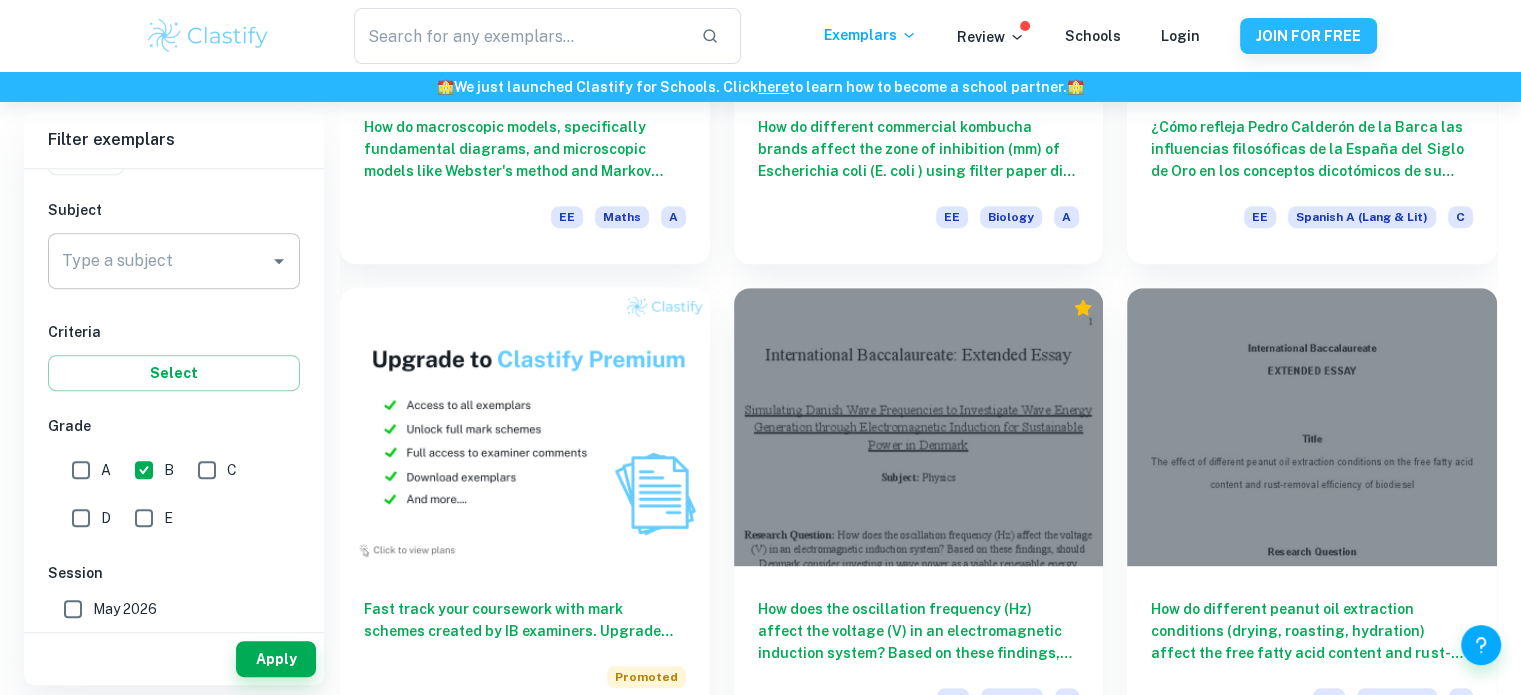 click on "Type a subject" at bounding box center [159, 261] 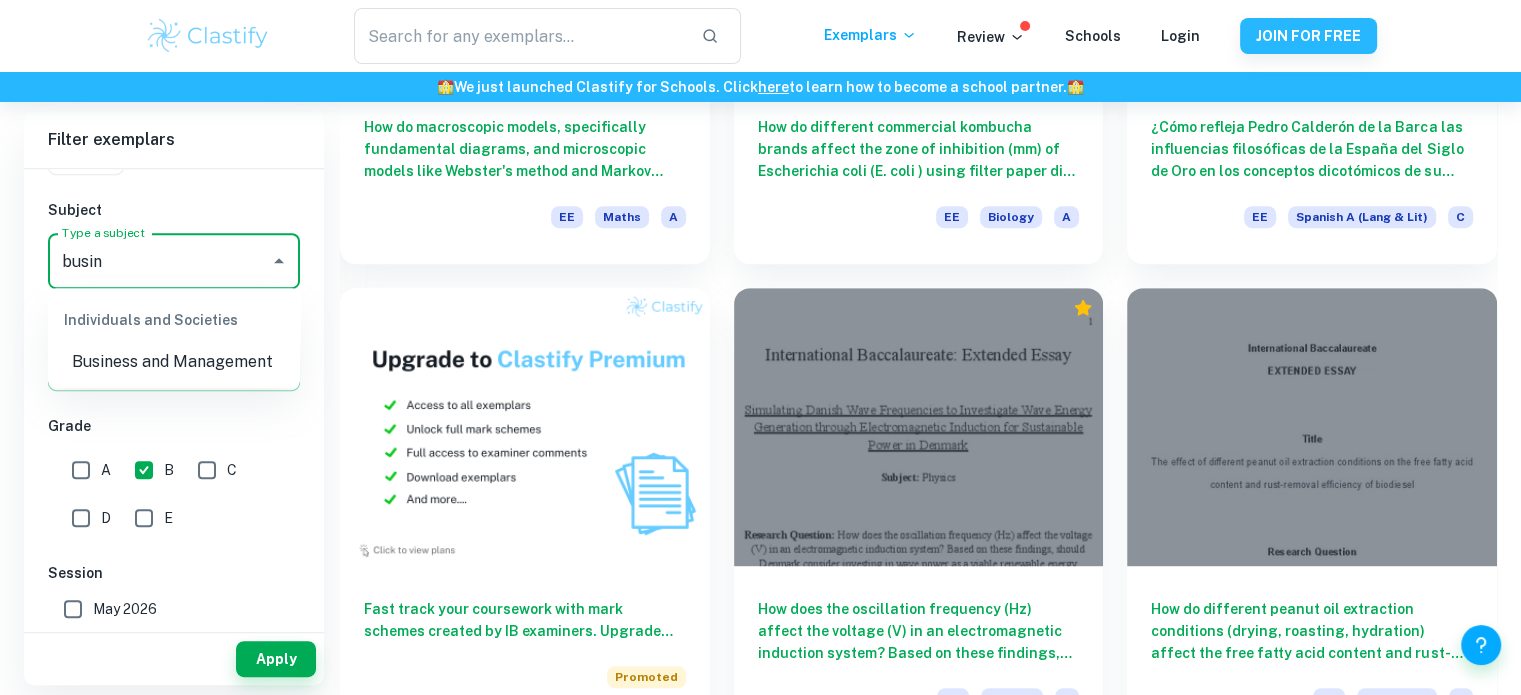 click on "Business and Management" at bounding box center [174, 362] 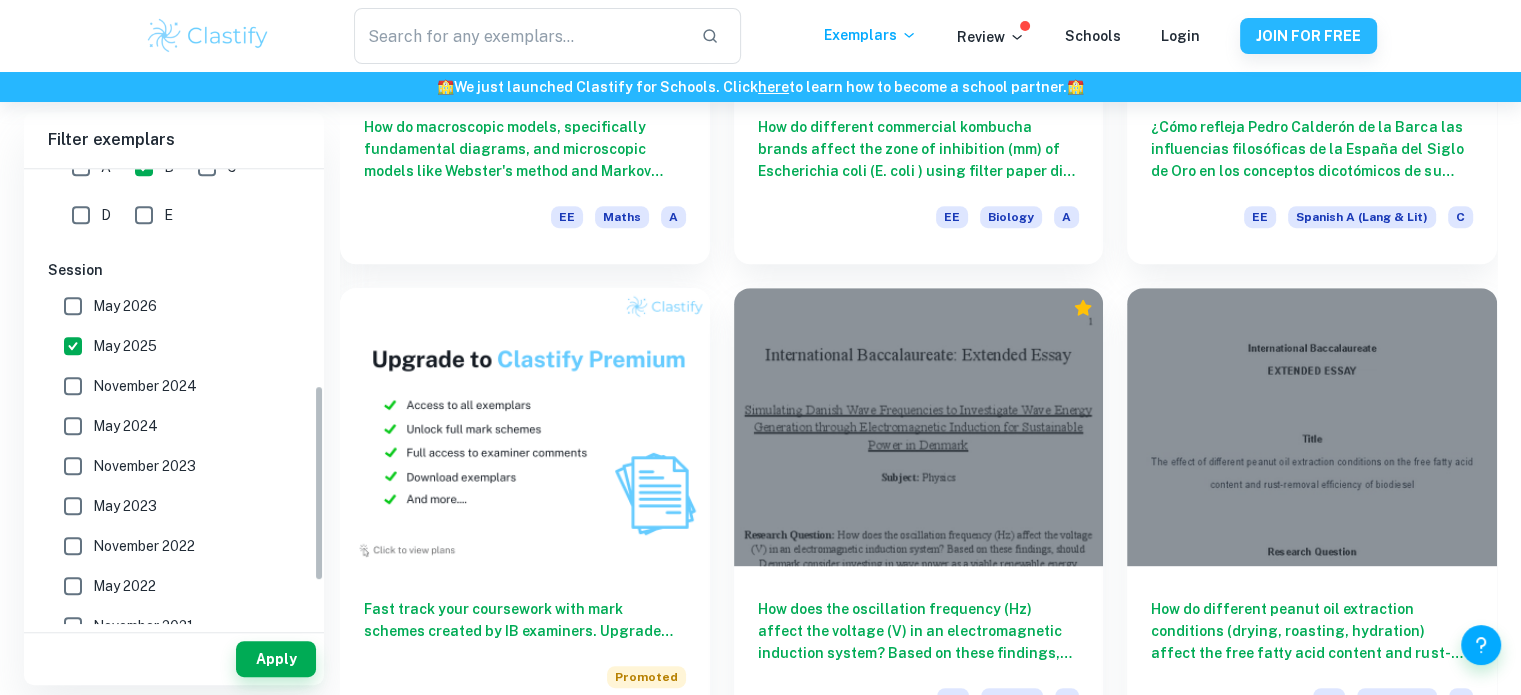 scroll, scrollTop: 602, scrollLeft: 0, axis: vertical 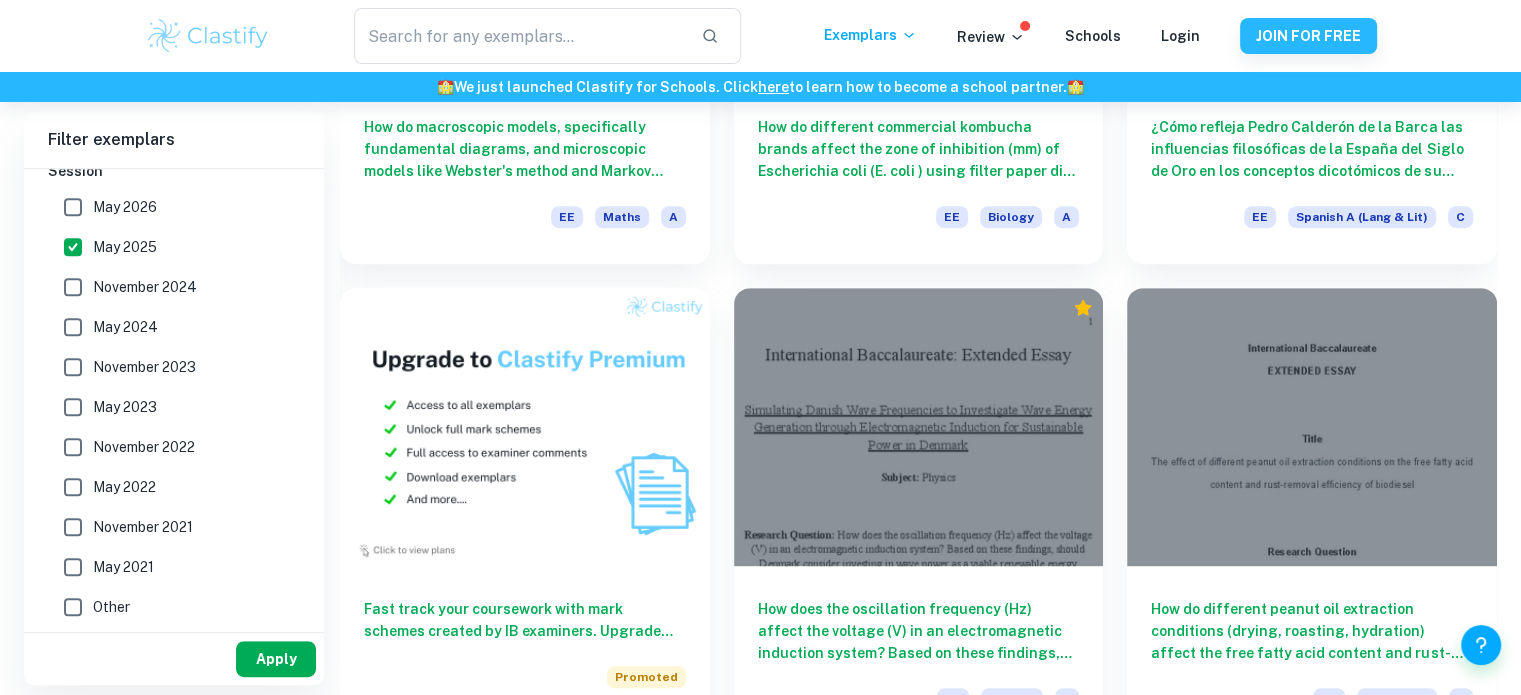 type on "Business and Management" 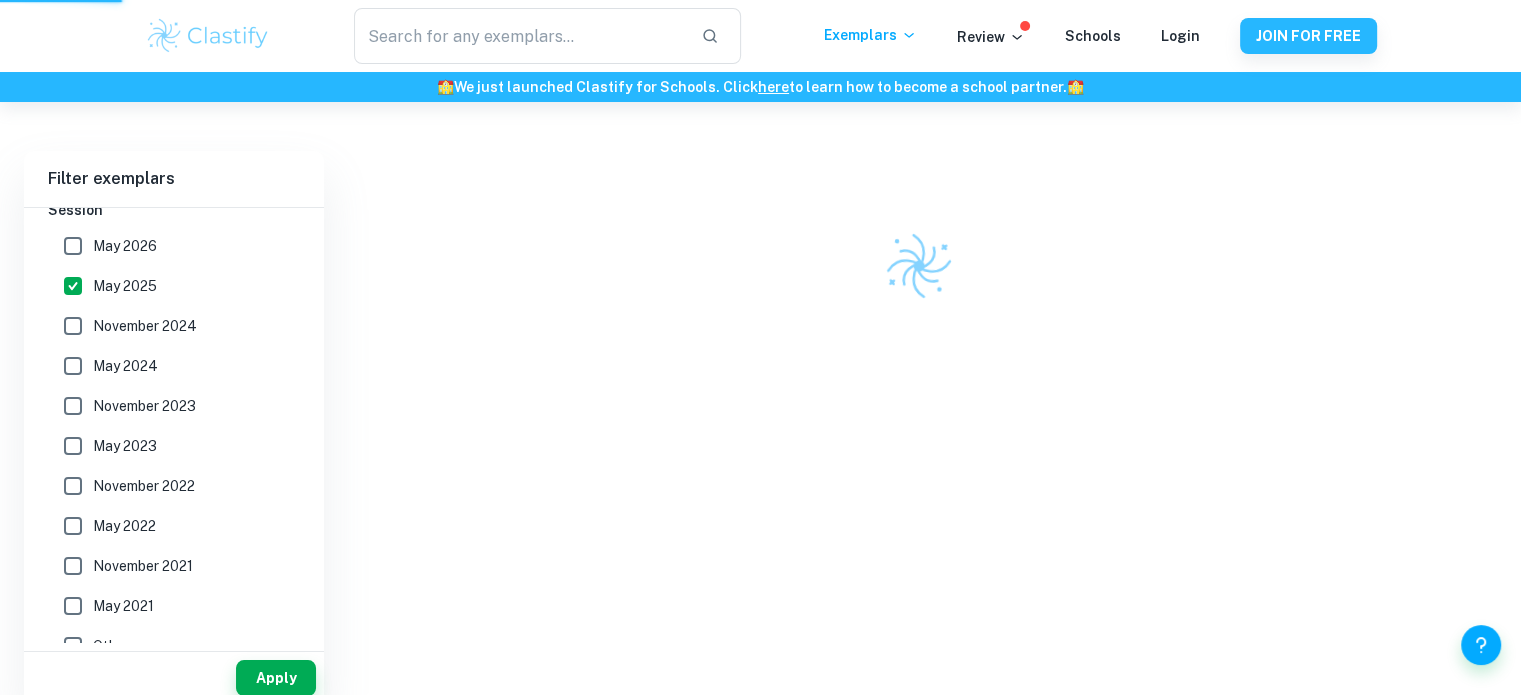 scroll, scrollTop: 102, scrollLeft: 0, axis: vertical 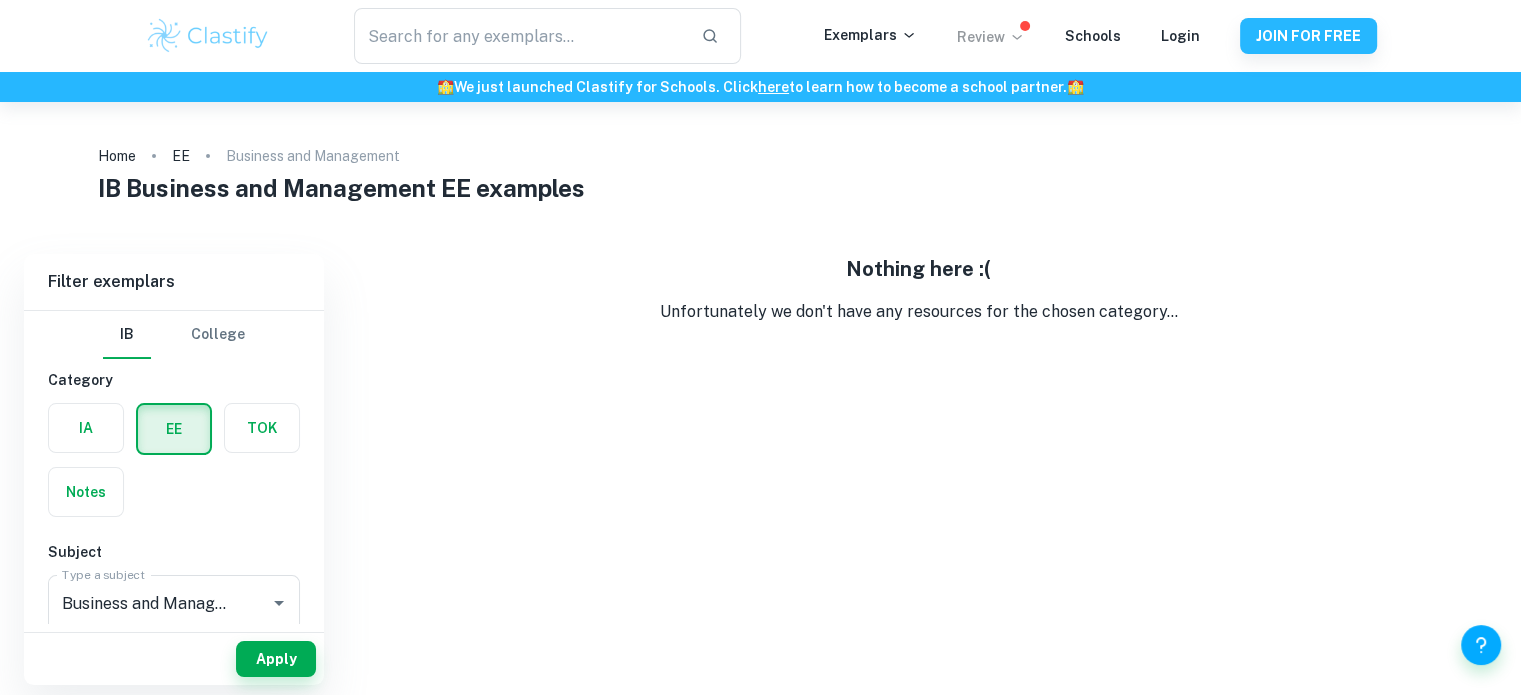 click at bounding box center (1016, 37) 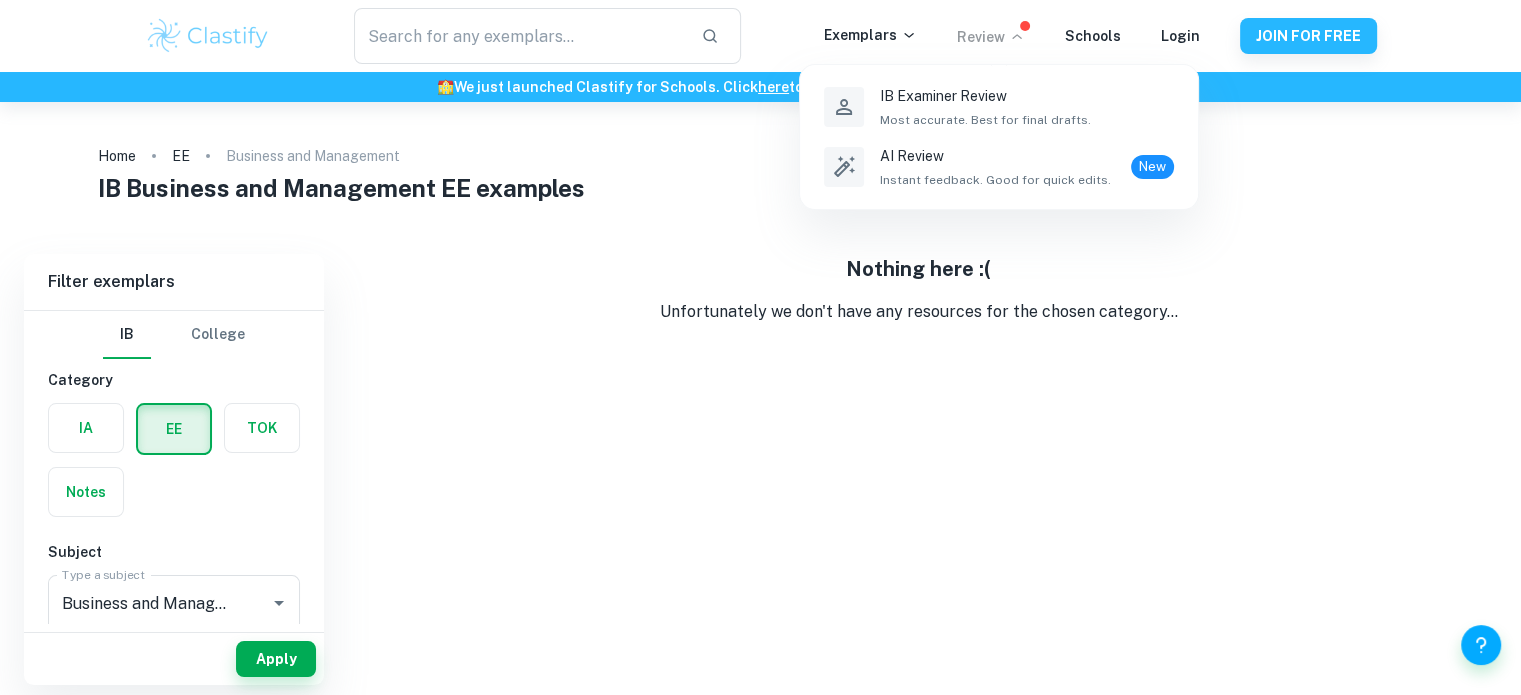 click at bounding box center (760, 347) 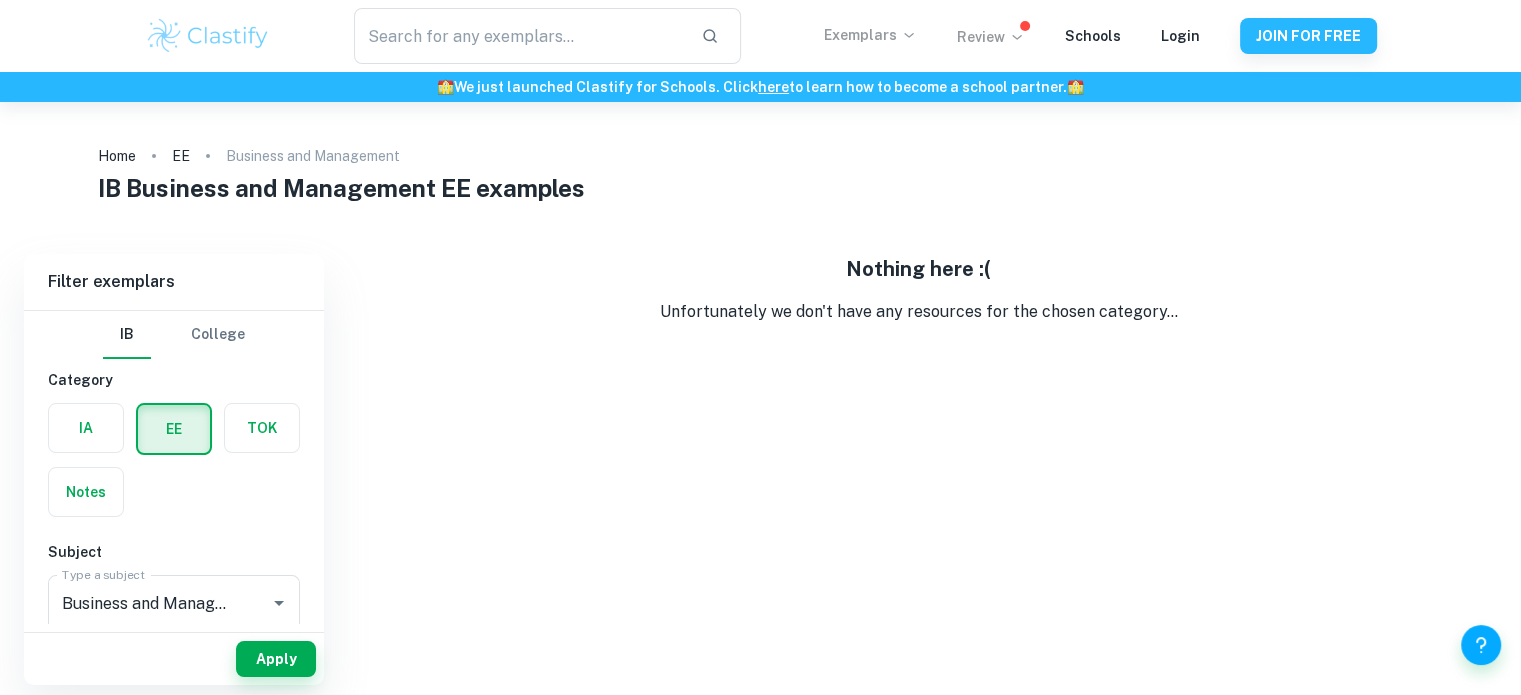 click at bounding box center (909, 35) 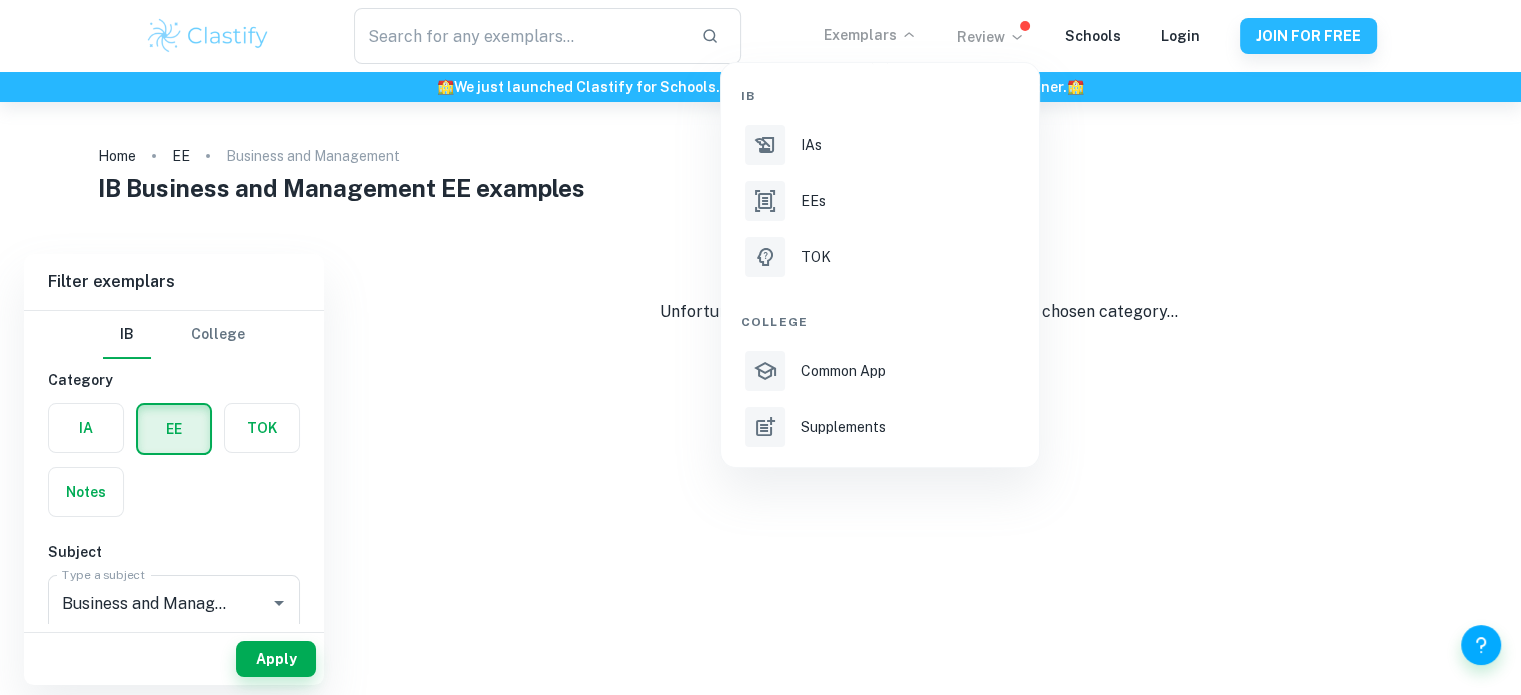 click at bounding box center [760, 347] 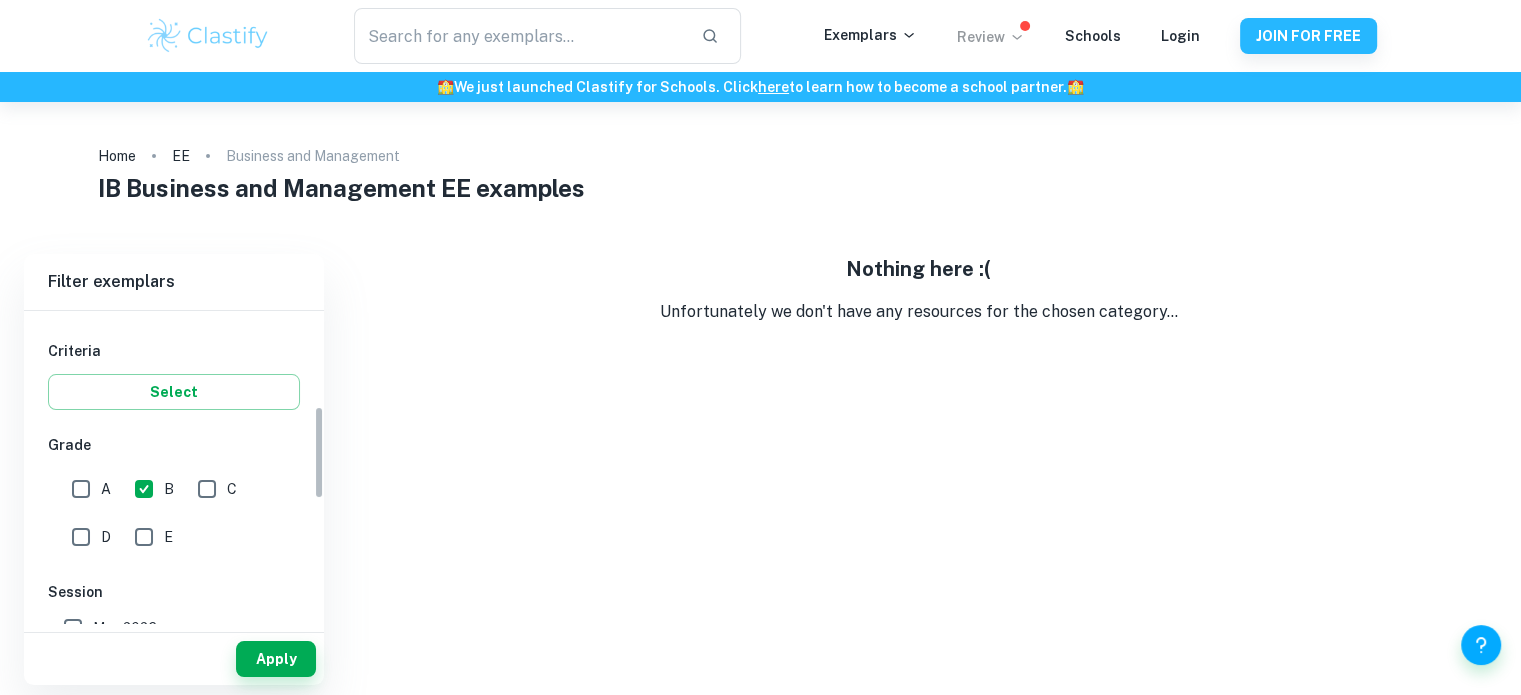 scroll, scrollTop: 323, scrollLeft: 0, axis: vertical 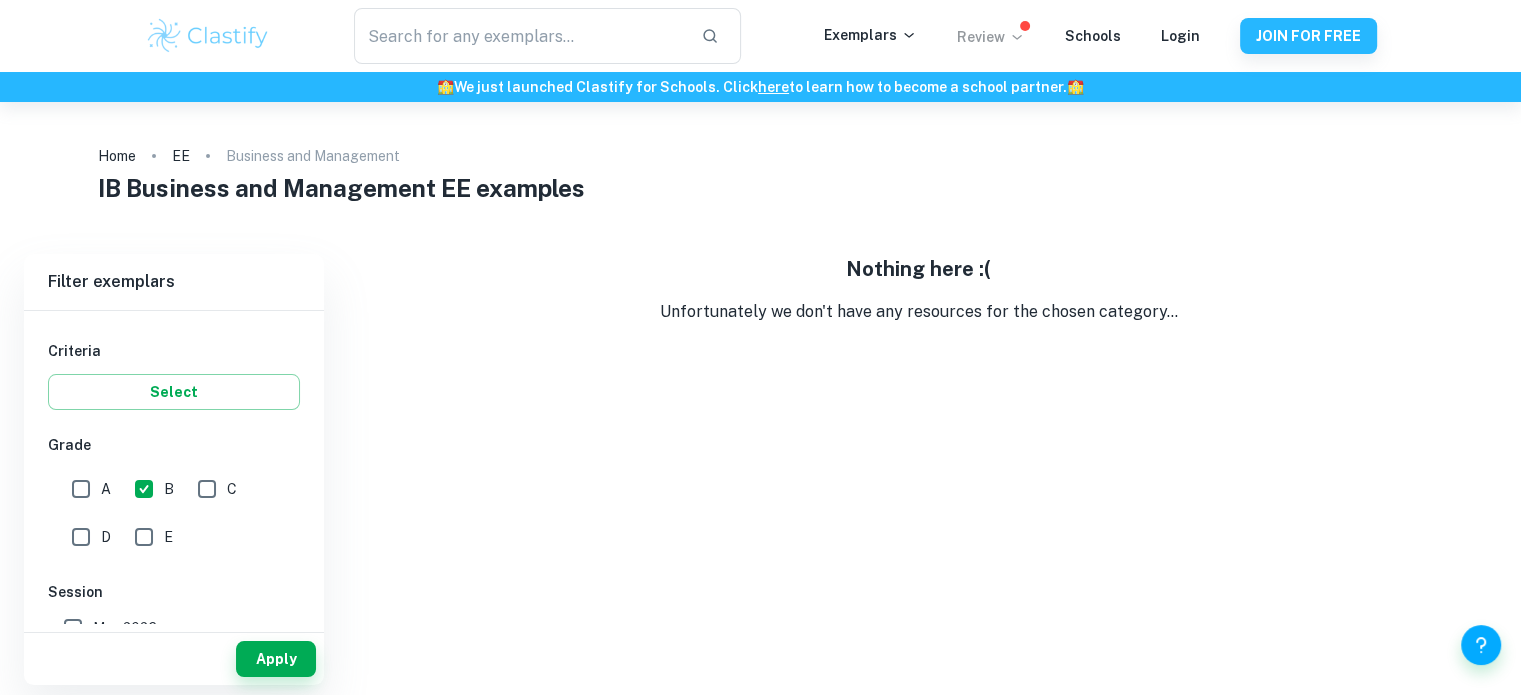 click on "B" at bounding box center (144, 489) 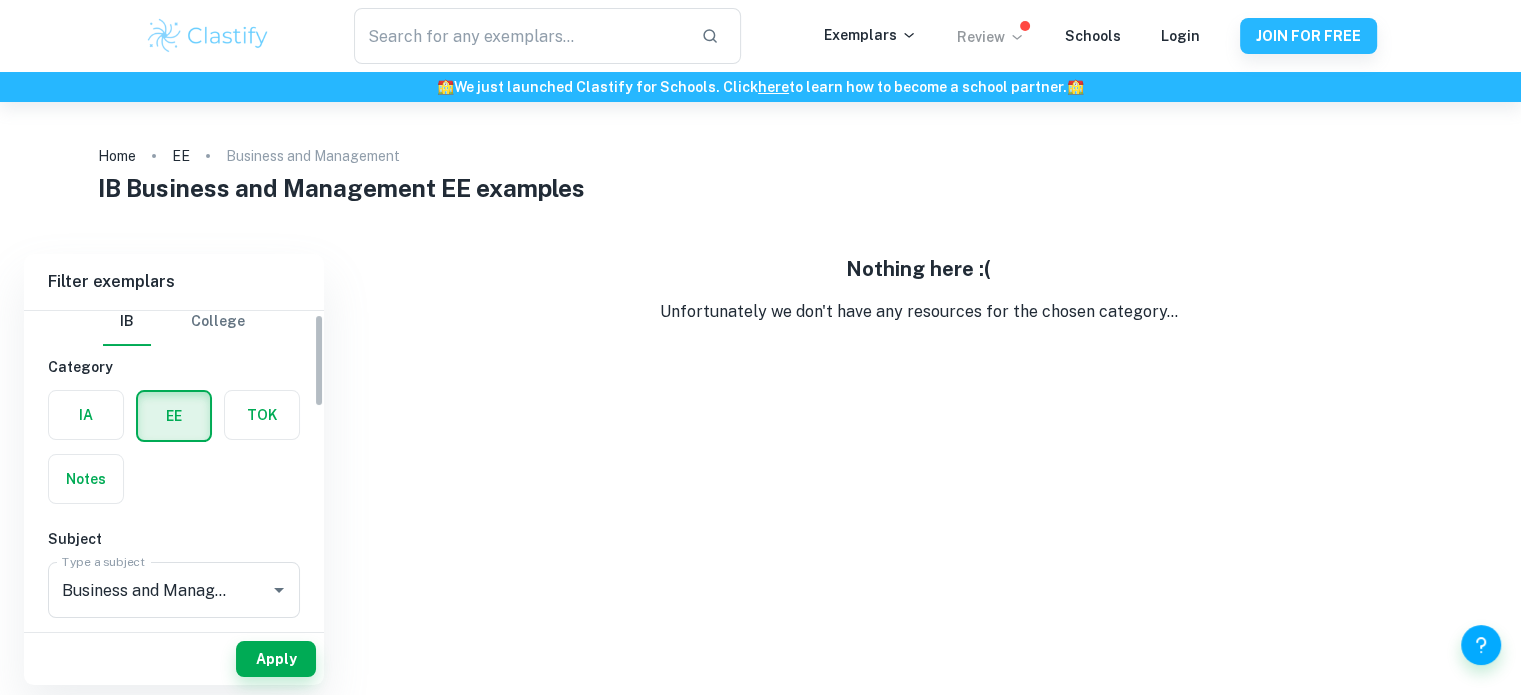 scroll, scrollTop: 12, scrollLeft: 0, axis: vertical 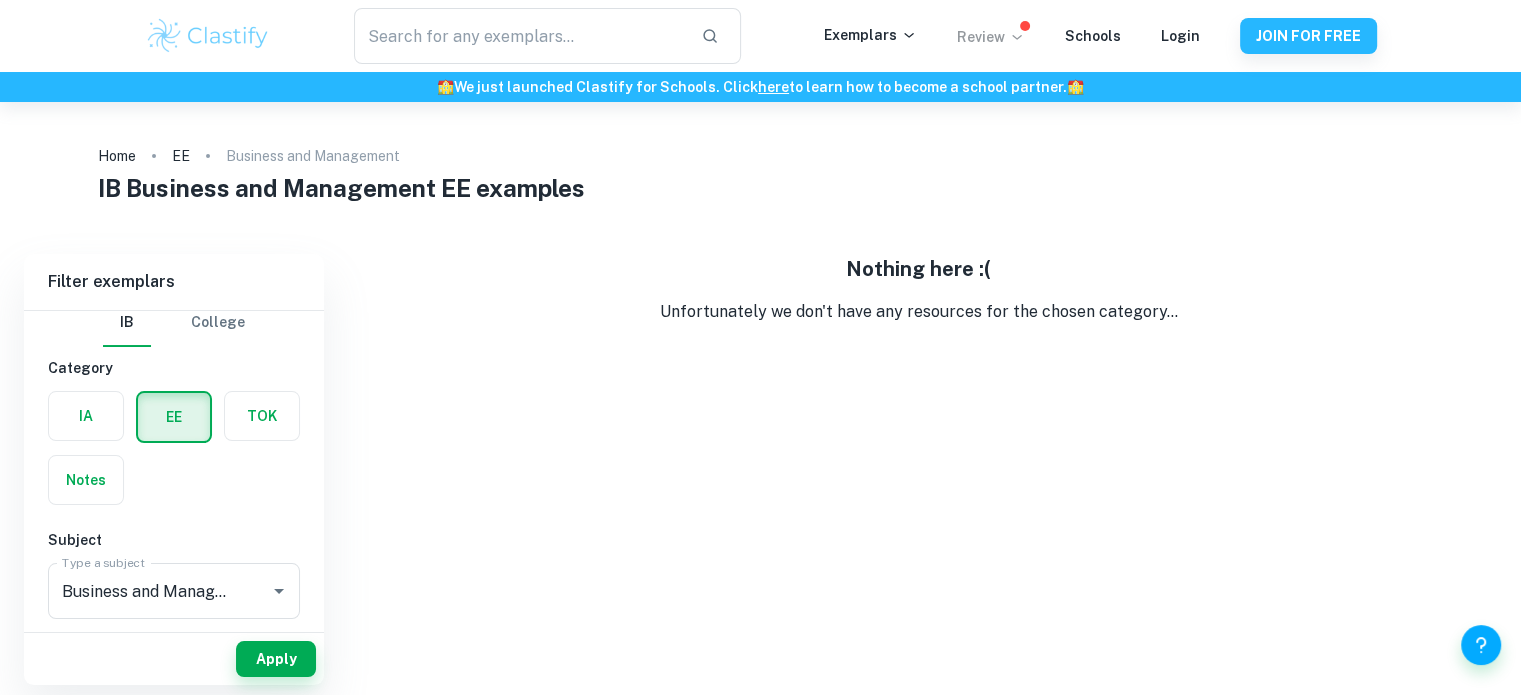 click at bounding box center [86, 416] 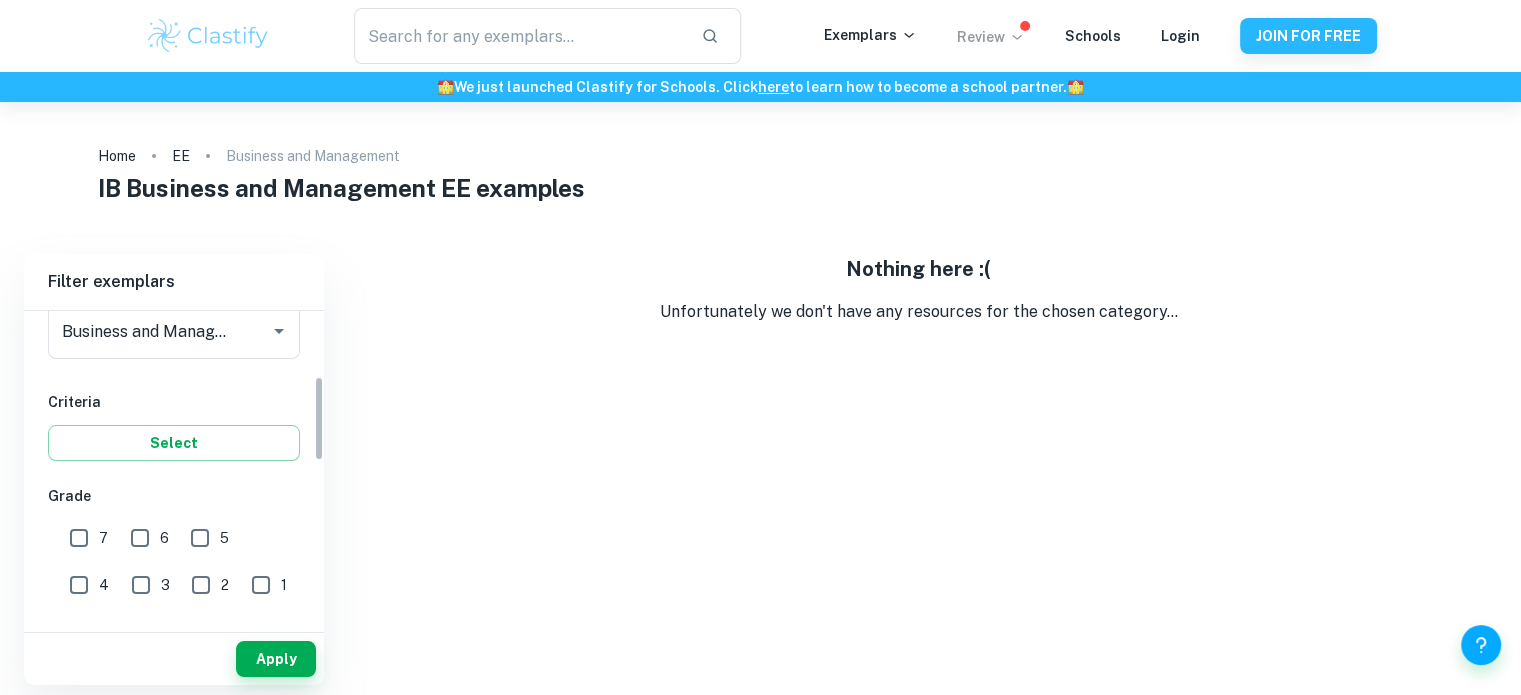 scroll, scrollTop: 272, scrollLeft: 0, axis: vertical 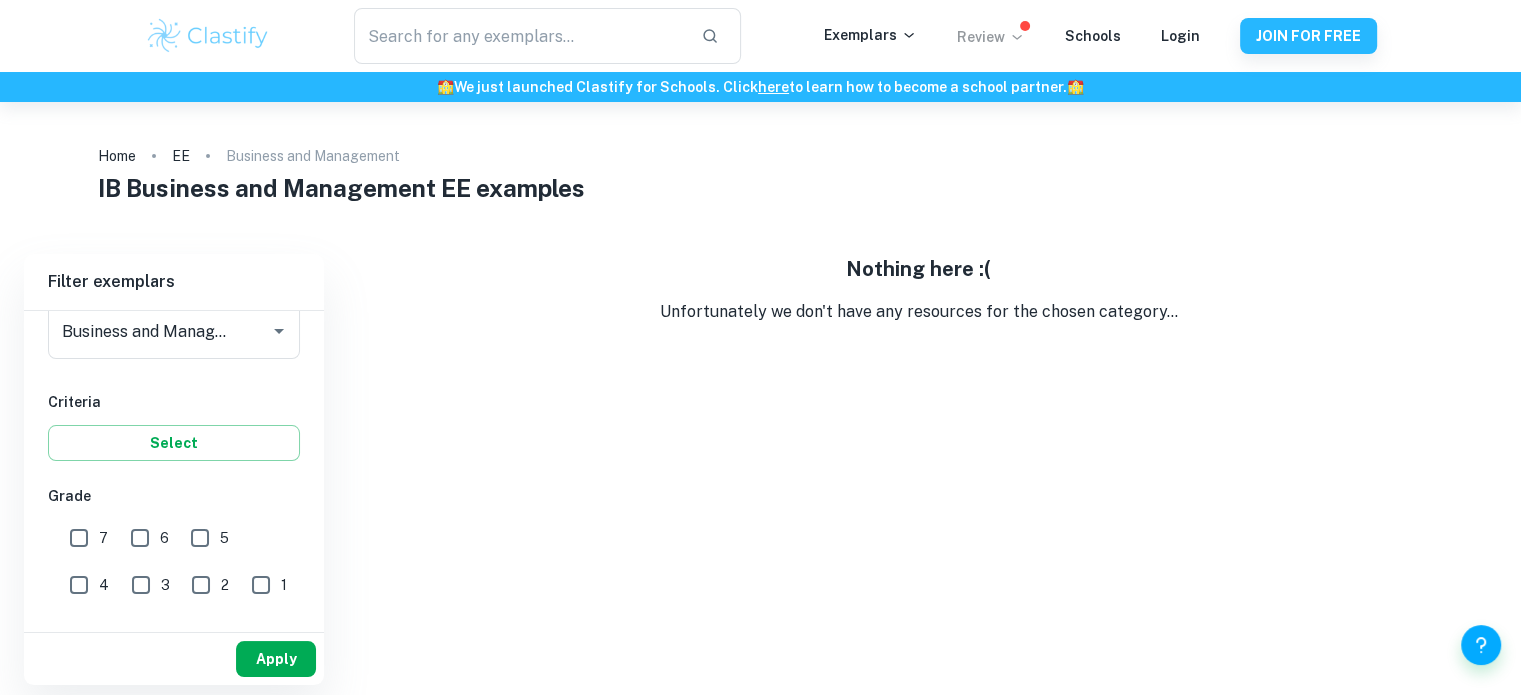 click on "Apply" at bounding box center (276, 659) 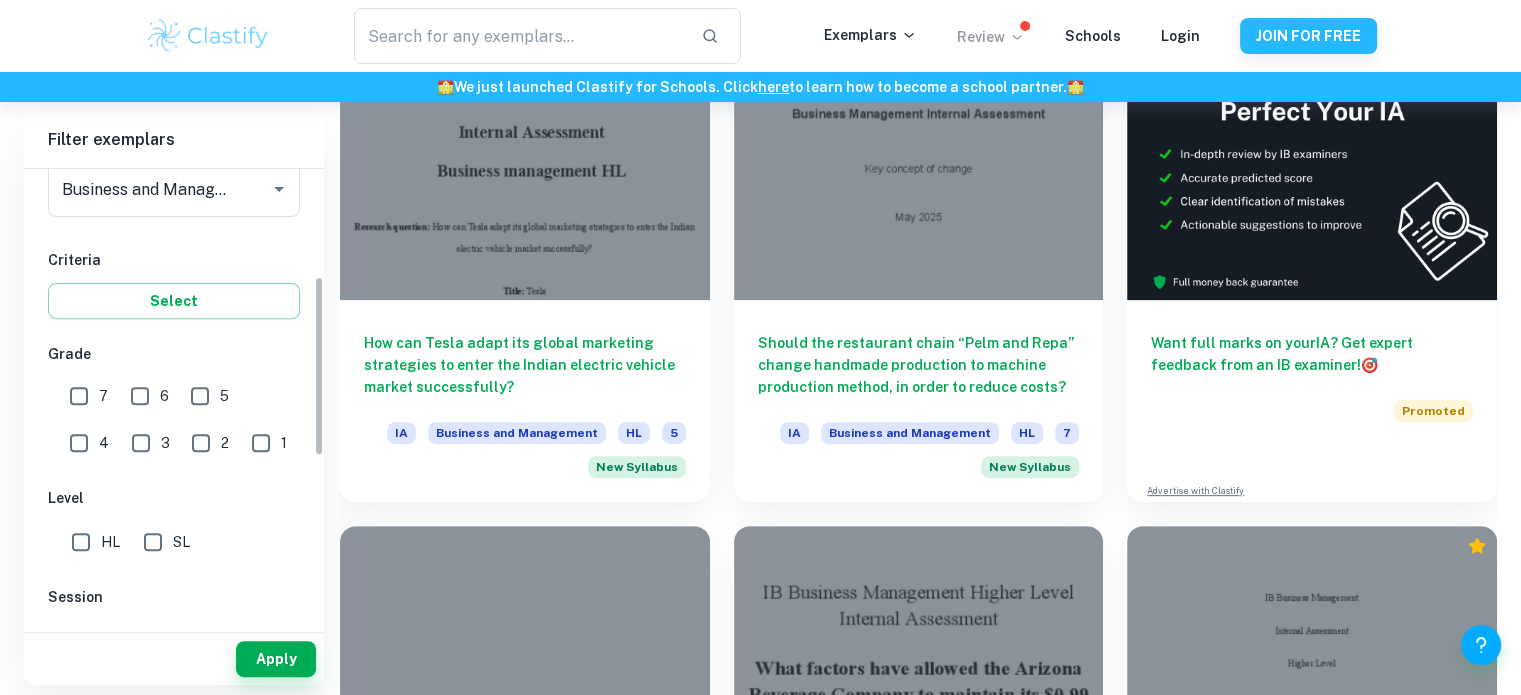 scroll, scrollTop: 652, scrollLeft: 0, axis: vertical 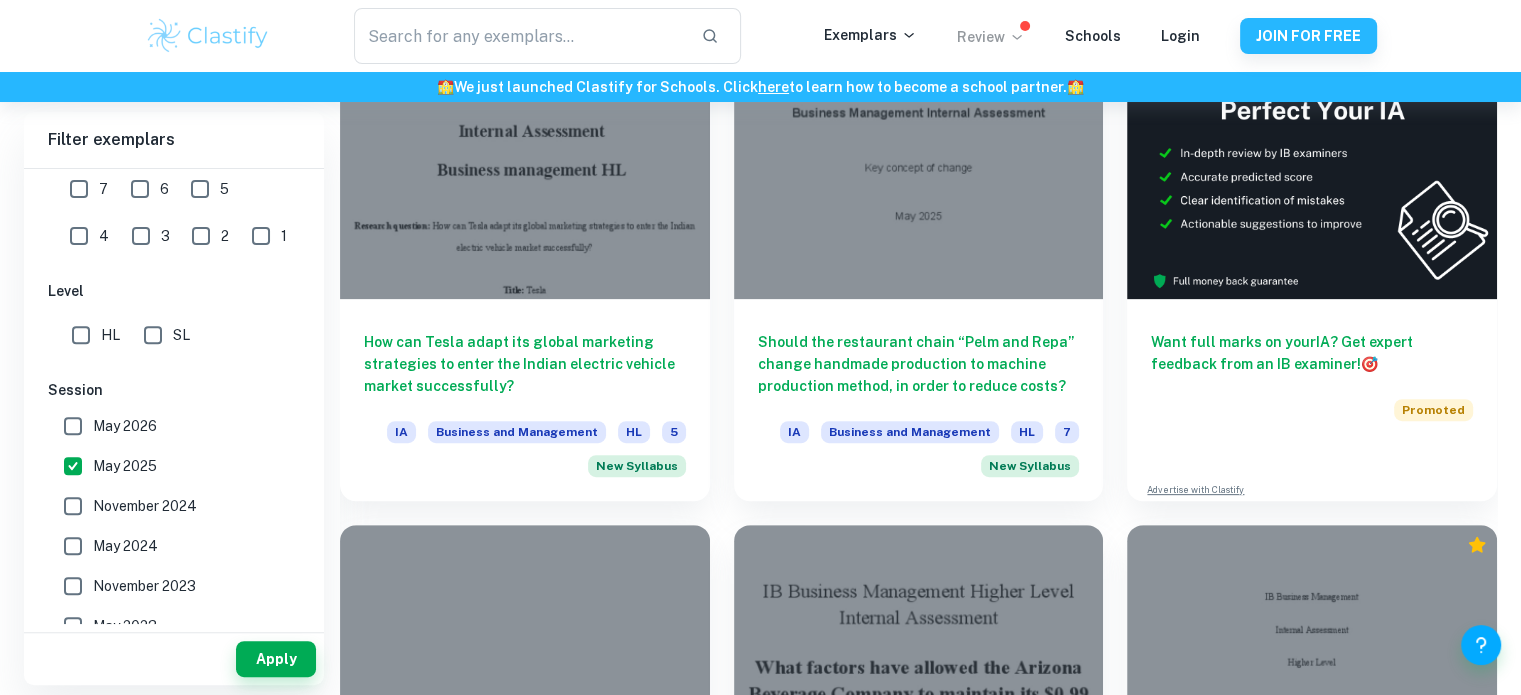 click on "SL" at bounding box center (81, 335) 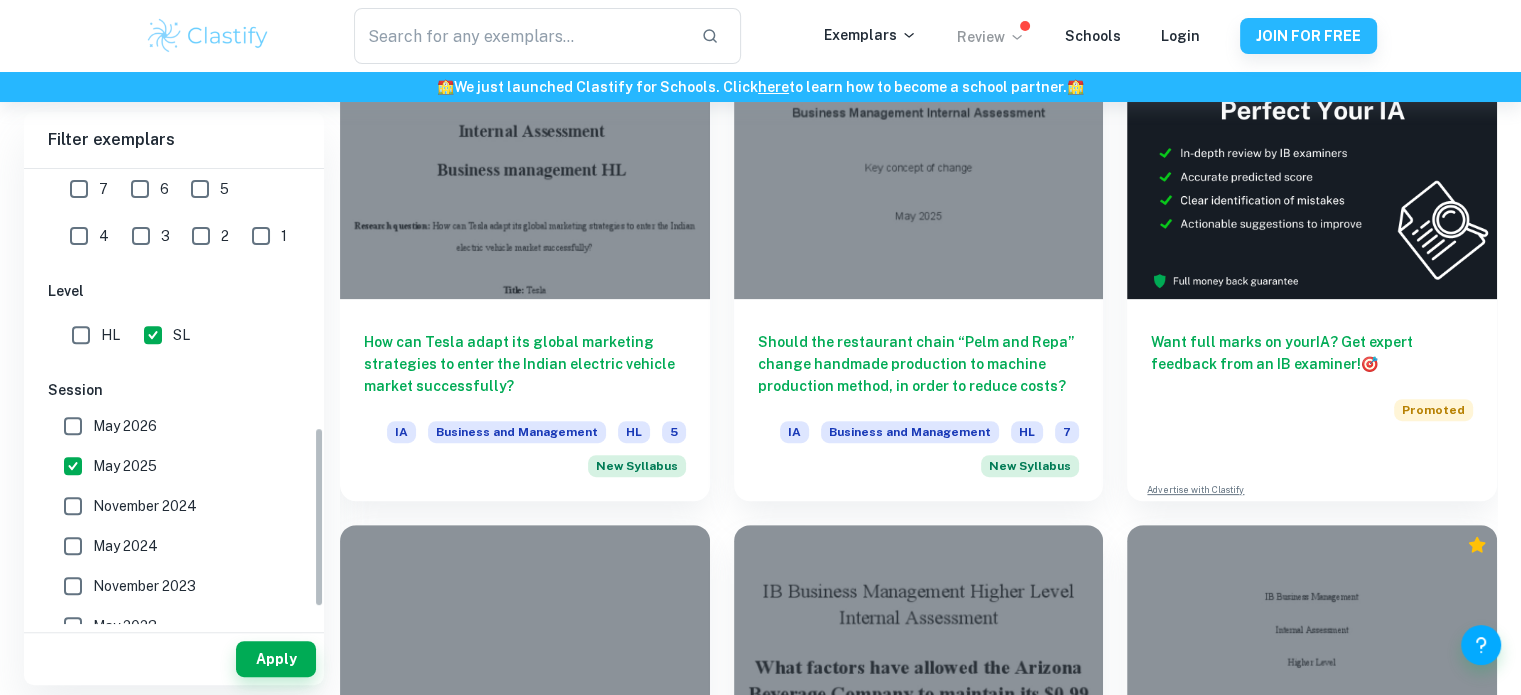 scroll, scrollTop: 698, scrollLeft: 0, axis: vertical 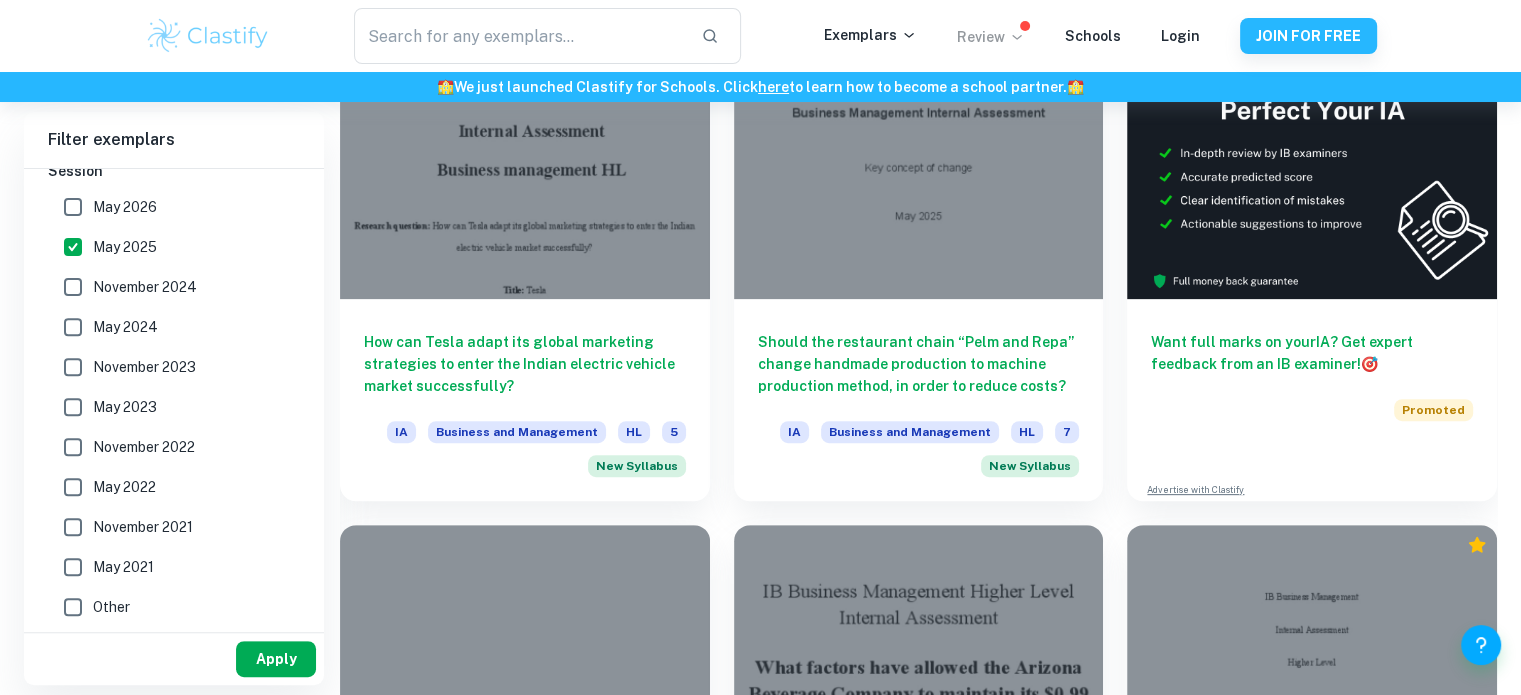 click on "Apply" at bounding box center (276, 659) 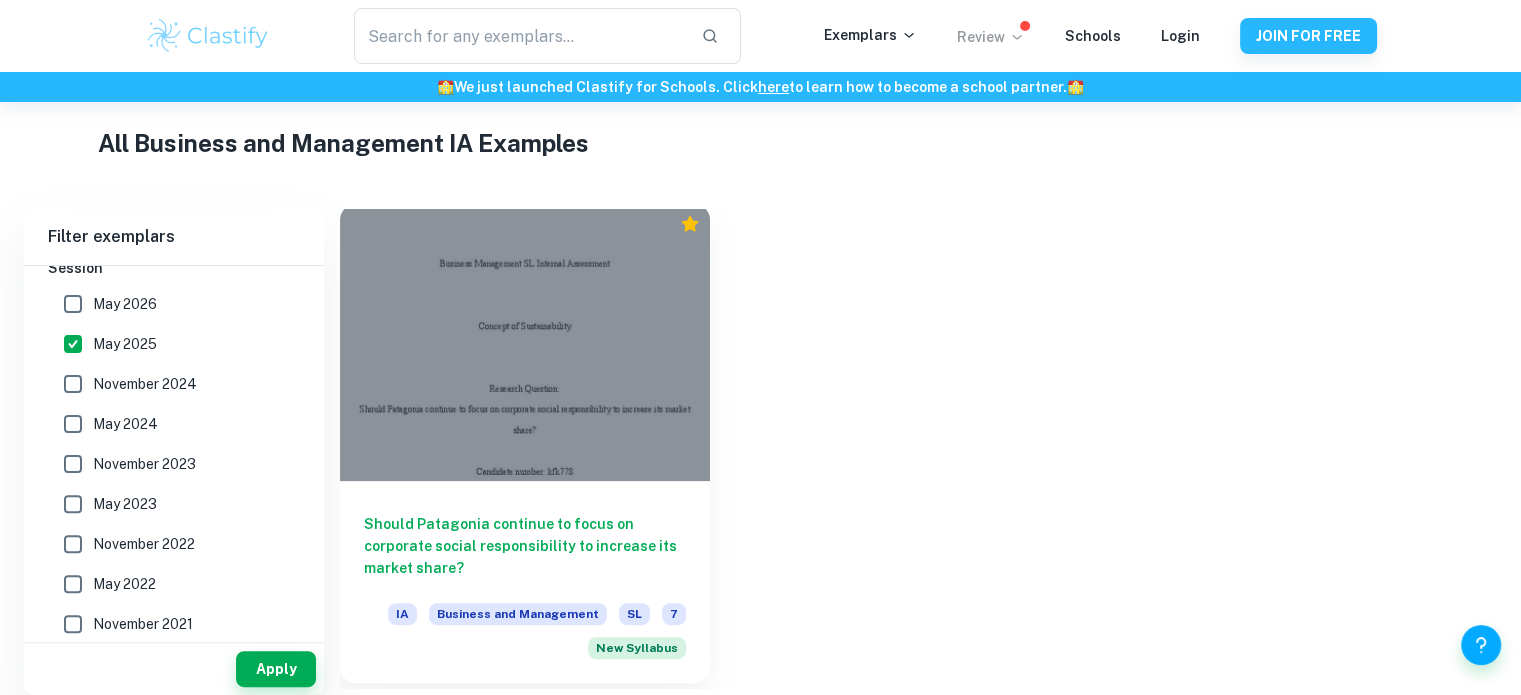 scroll, scrollTop: 458, scrollLeft: 0, axis: vertical 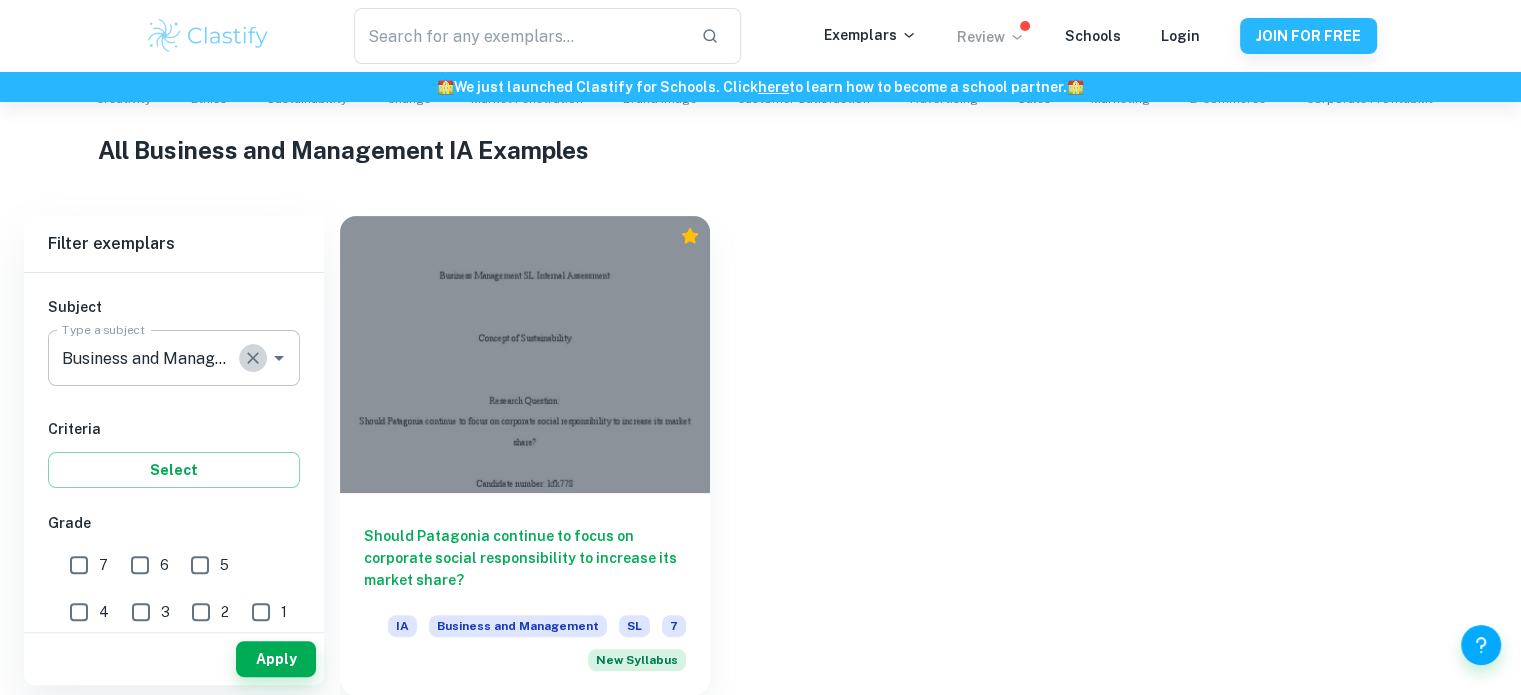 click at bounding box center (253, 358) 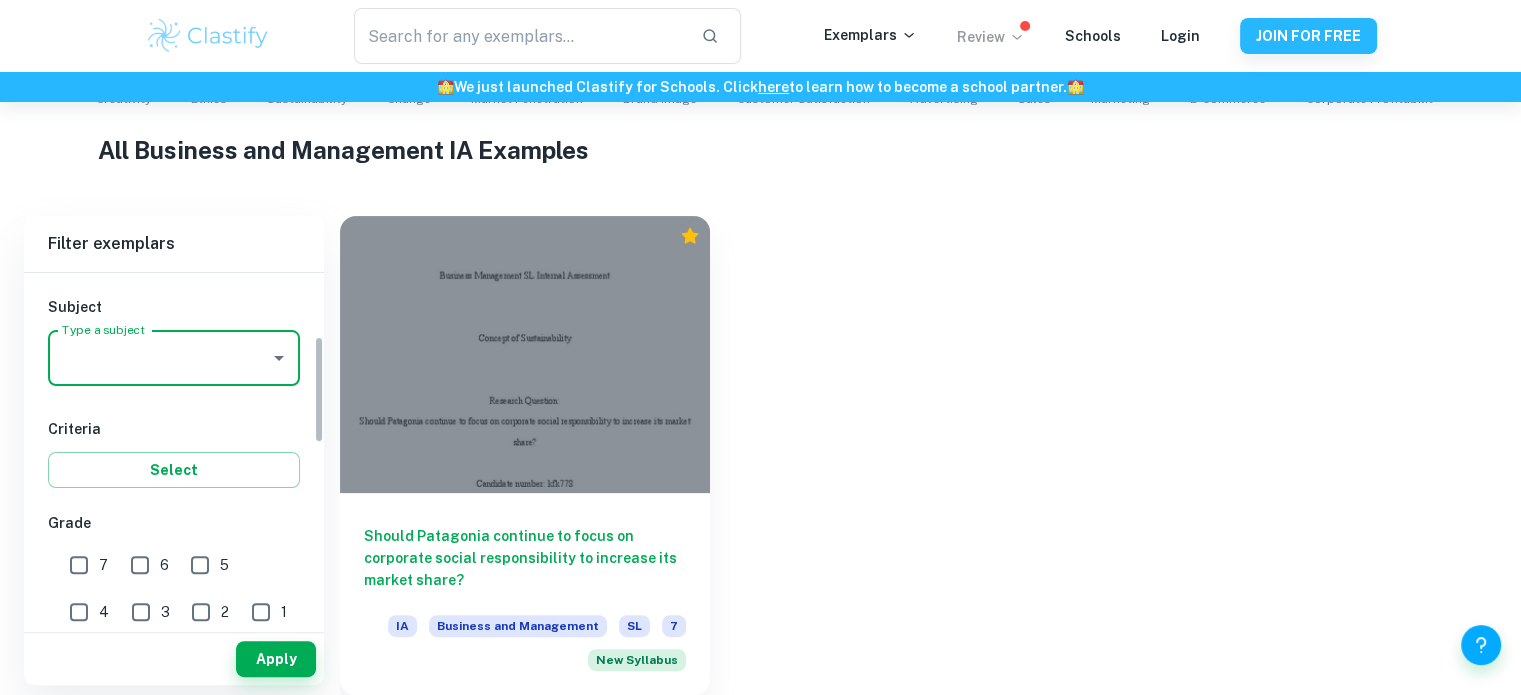 scroll, scrollTop: 0, scrollLeft: 0, axis: both 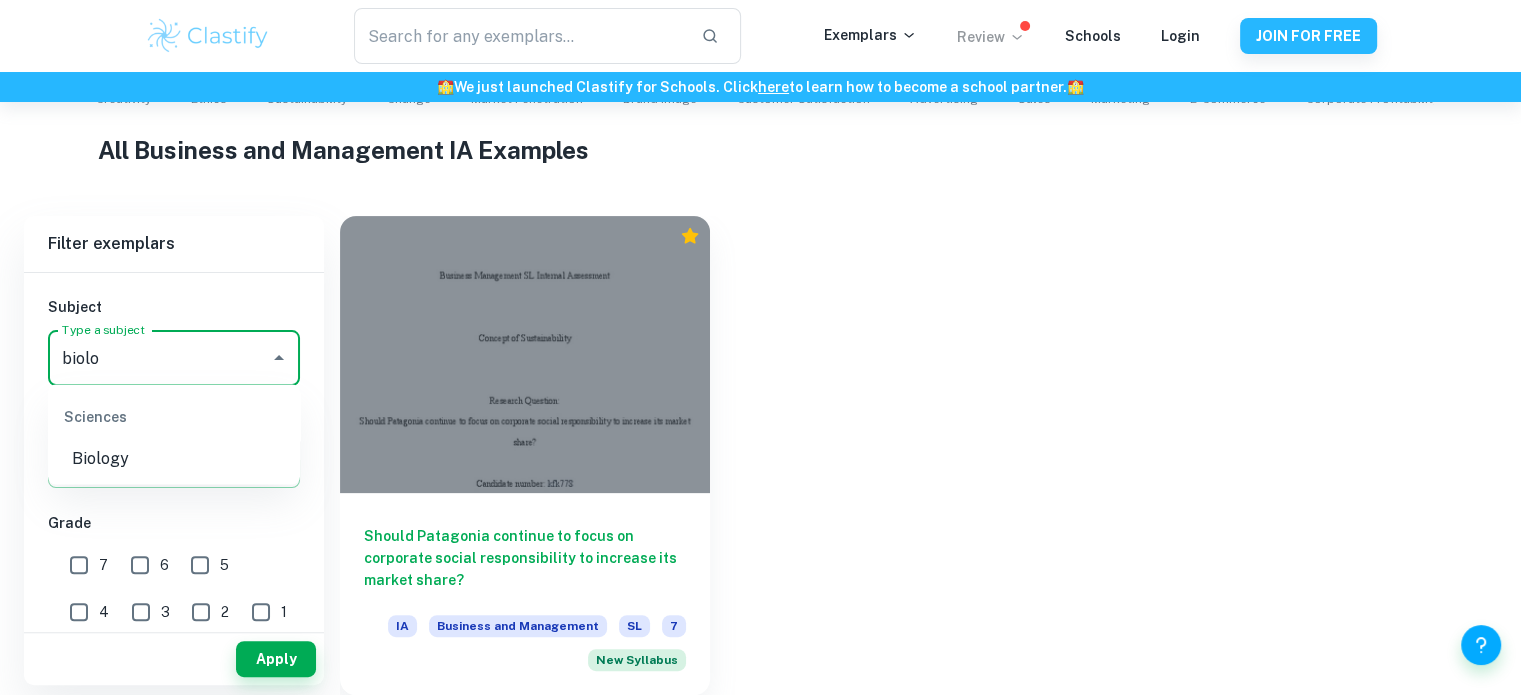 click on "Biology" at bounding box center (174, 458) 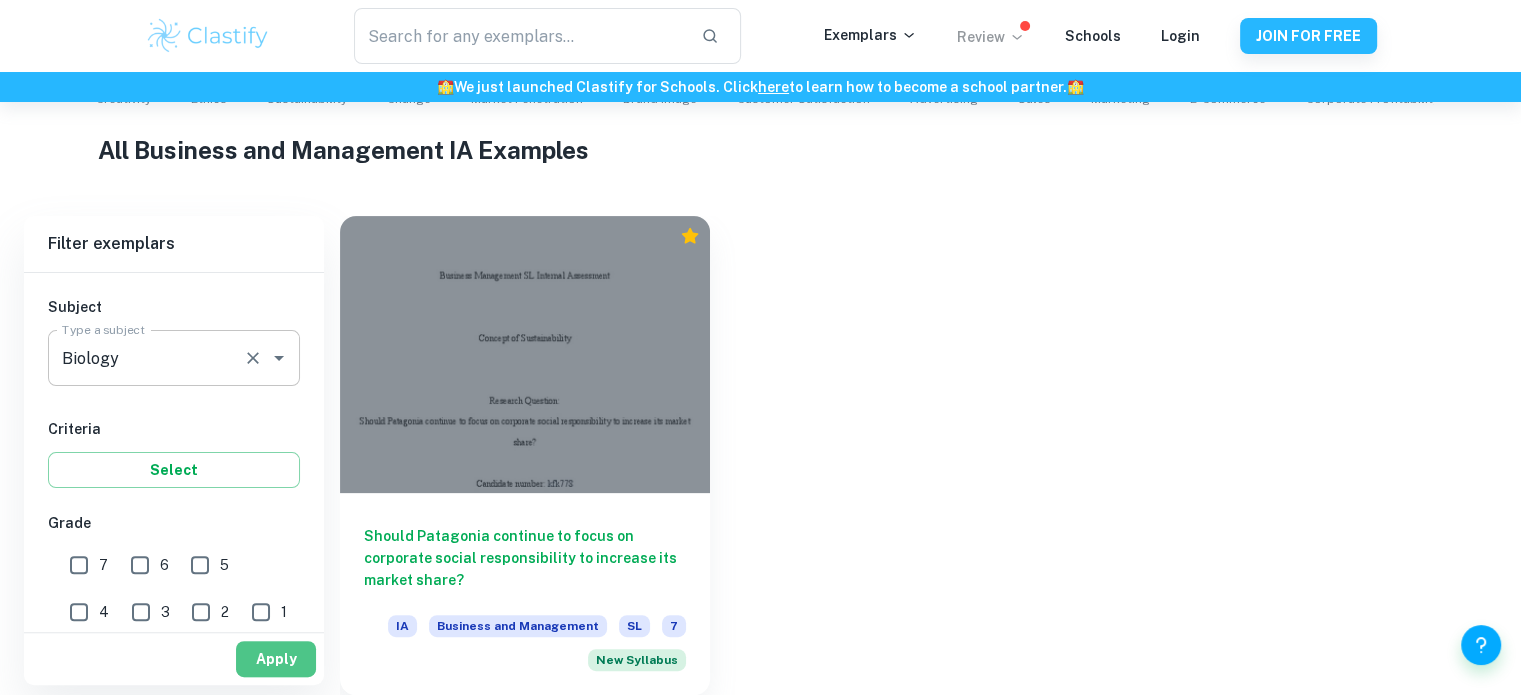 click on "Apply" at bounding box center [276, 659] 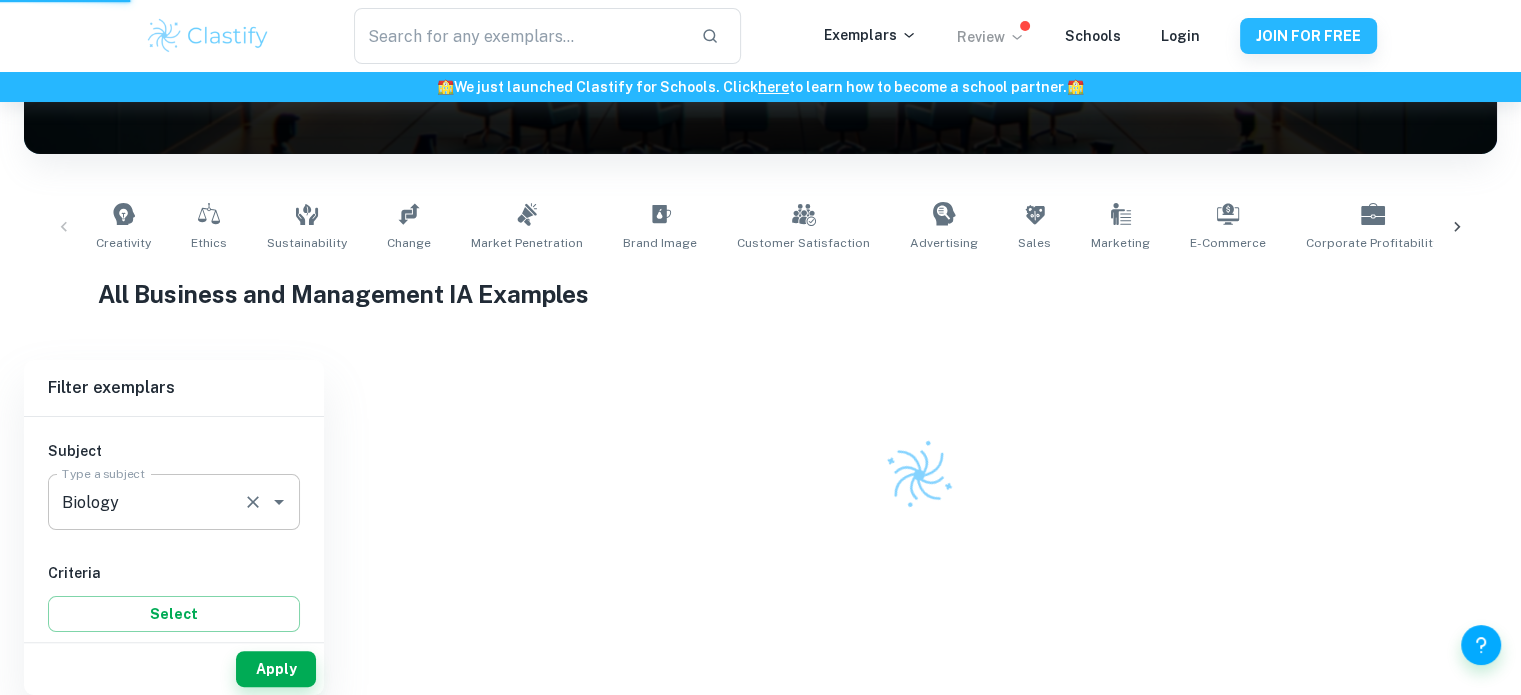 scroll, scrollTop: 314, scrollLeft: 0, axis: vertical 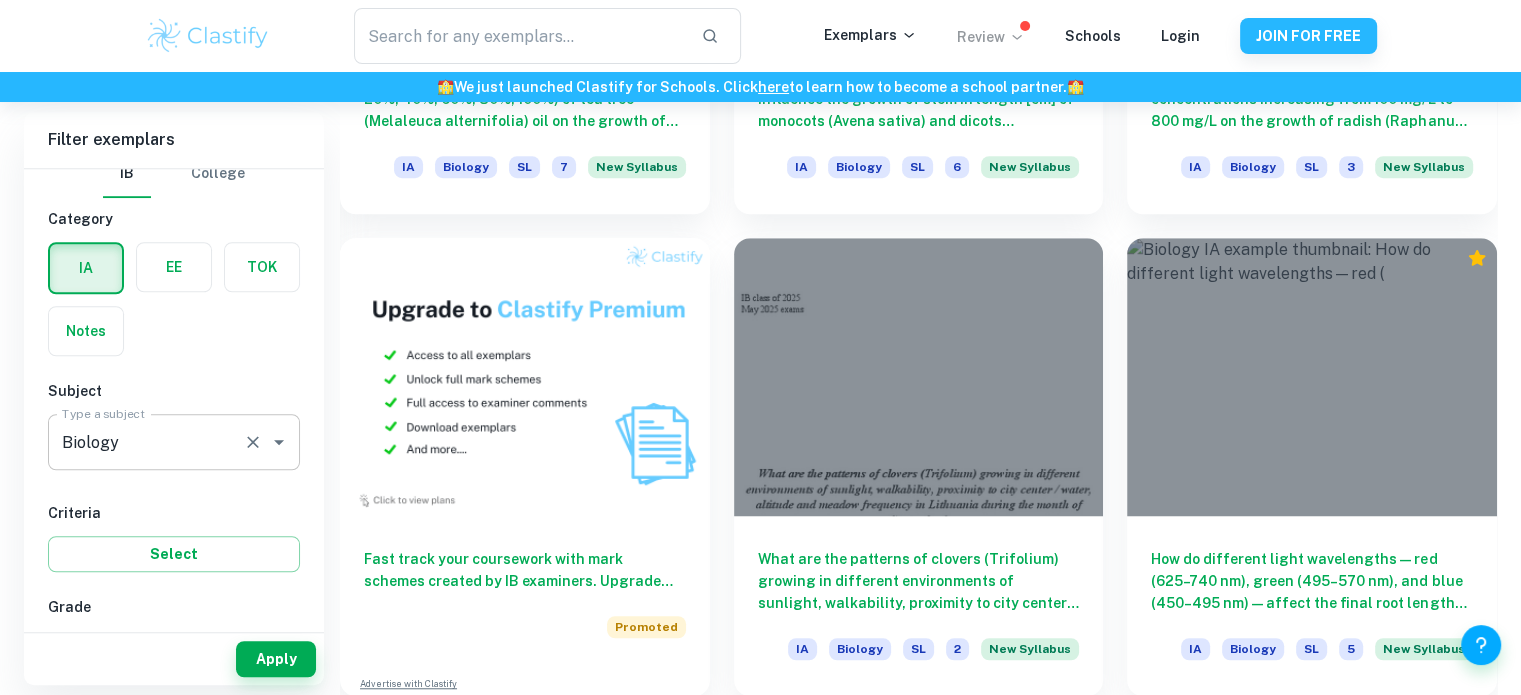 click at bounding box center [279, 442] 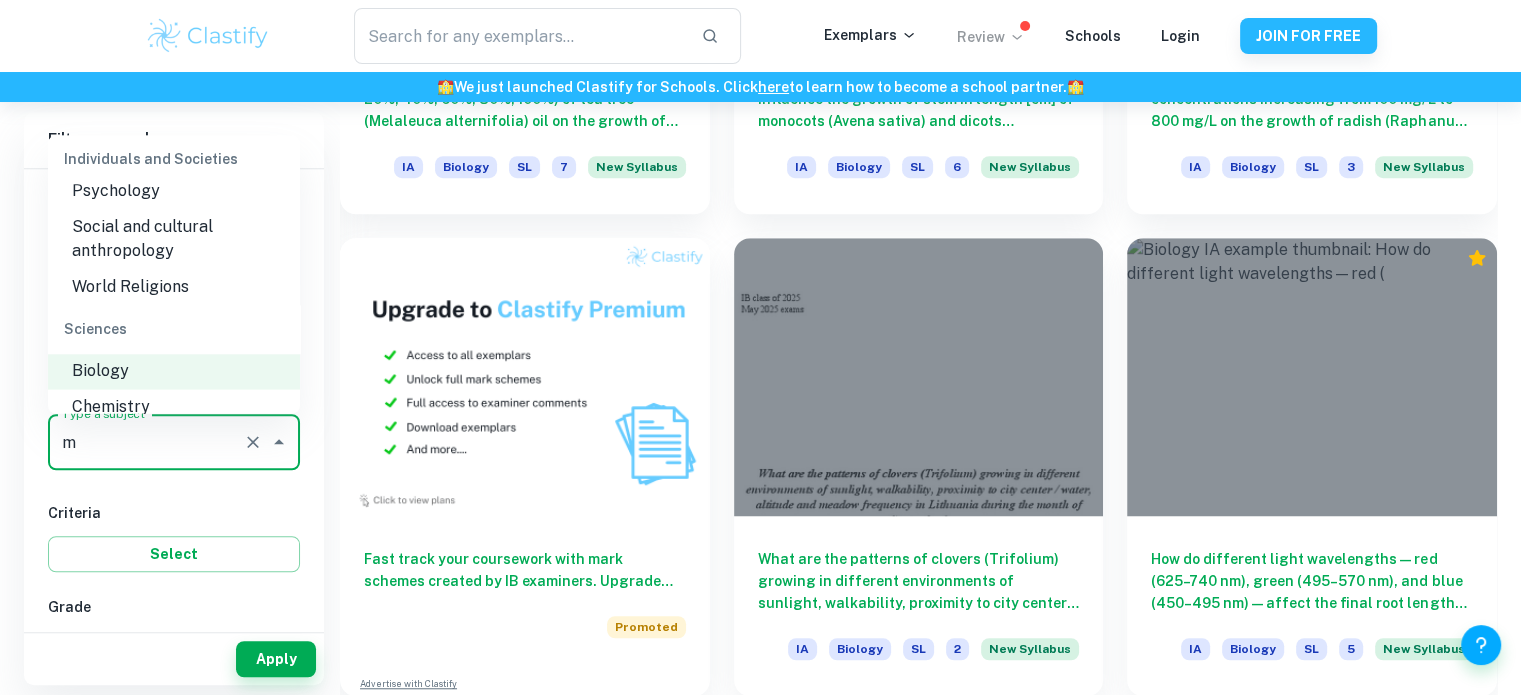 scroll, scrollTop: 0, scrollLeft: 0, axis: both 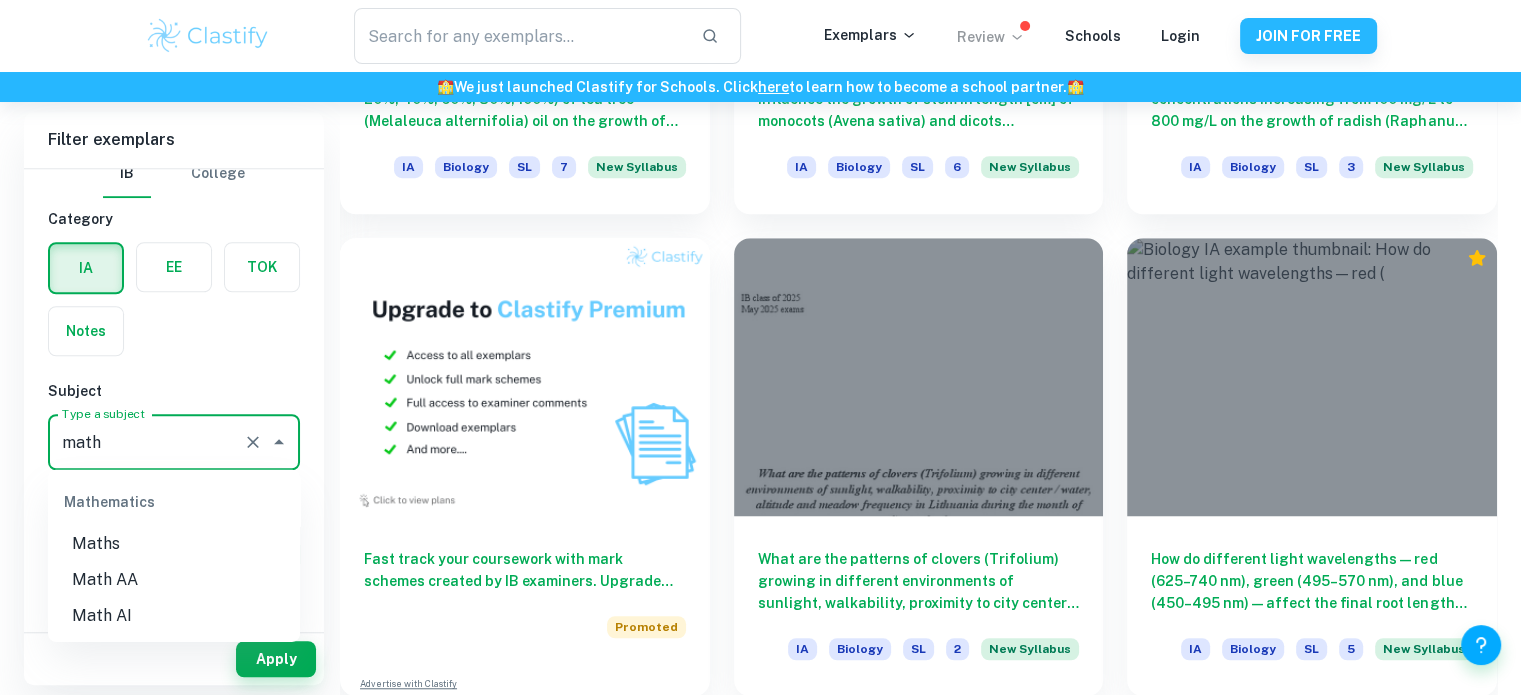 click on "Math AI" at bounding box center [174, 616] 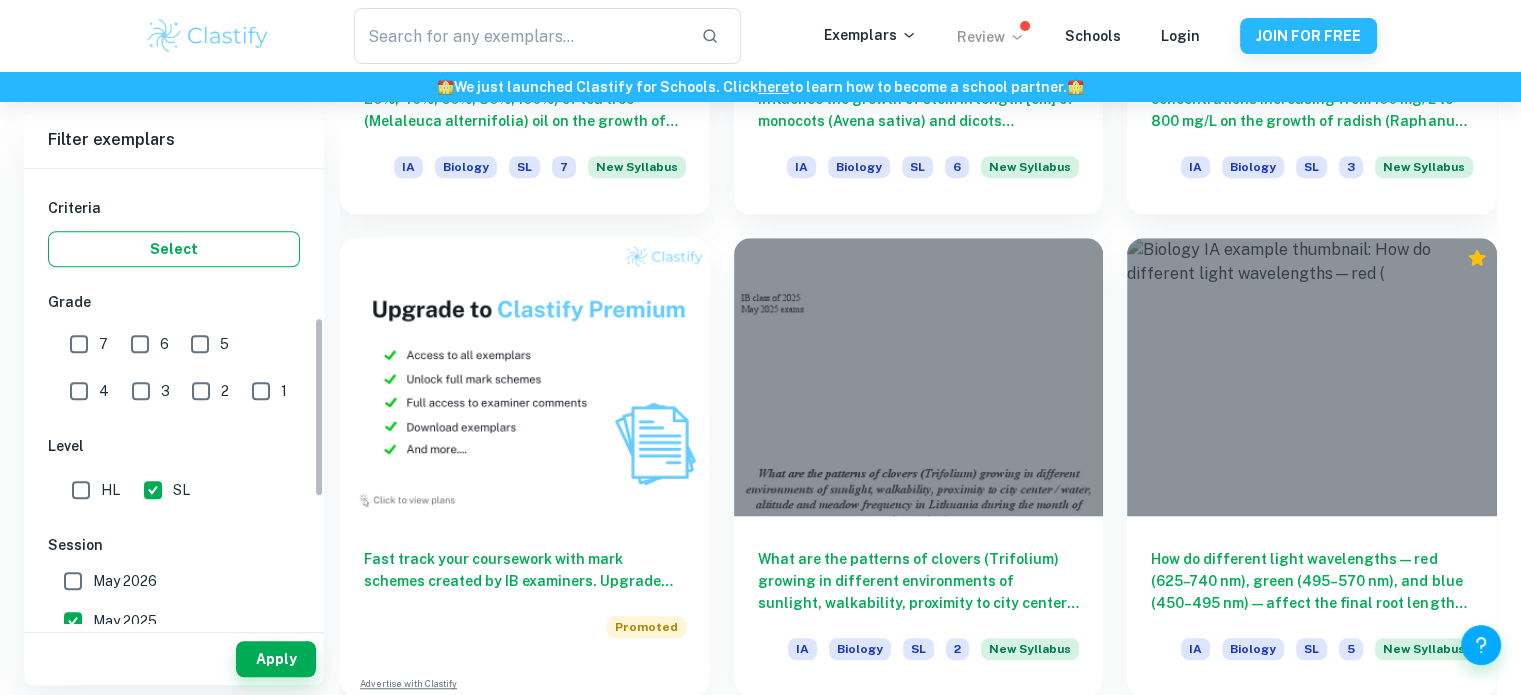 scroll, scrollTop: 379, scrollLeft: 0, axis: vertical 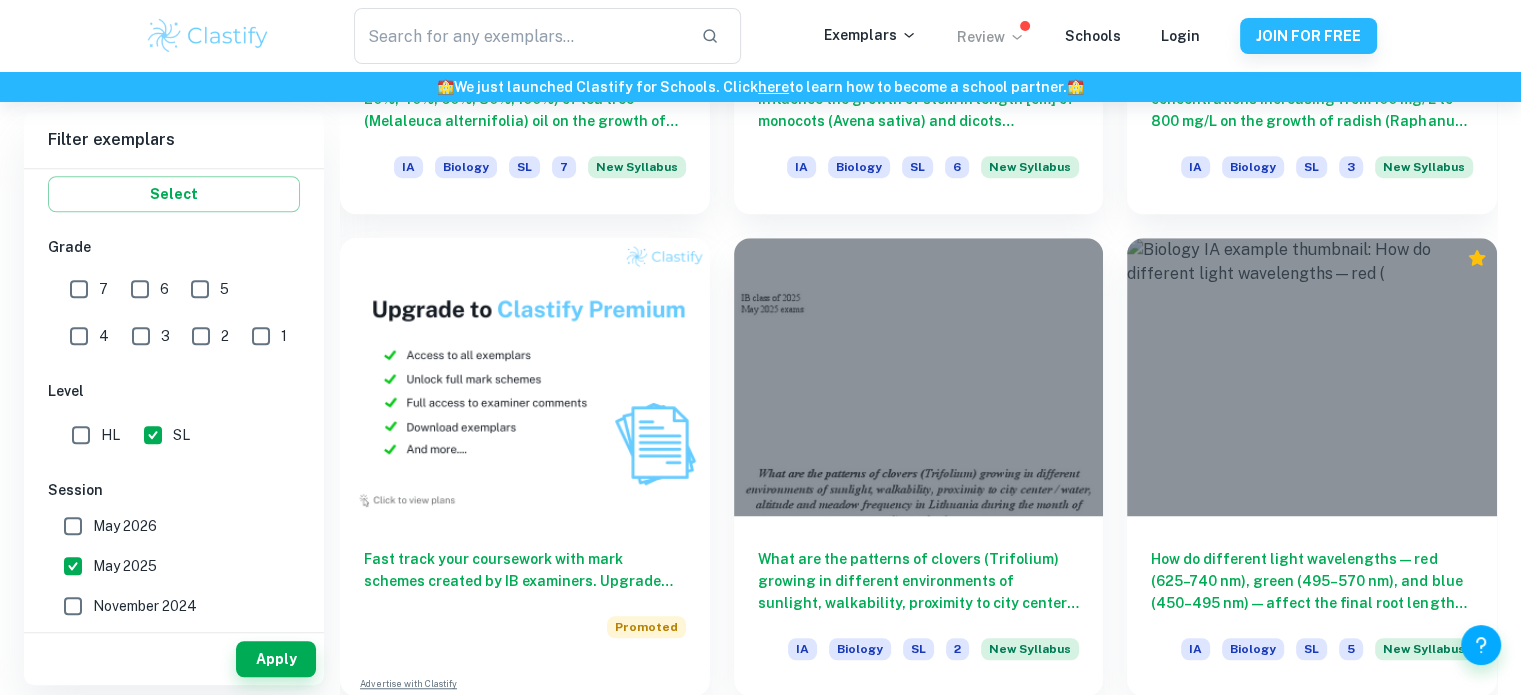type on "Math AI" 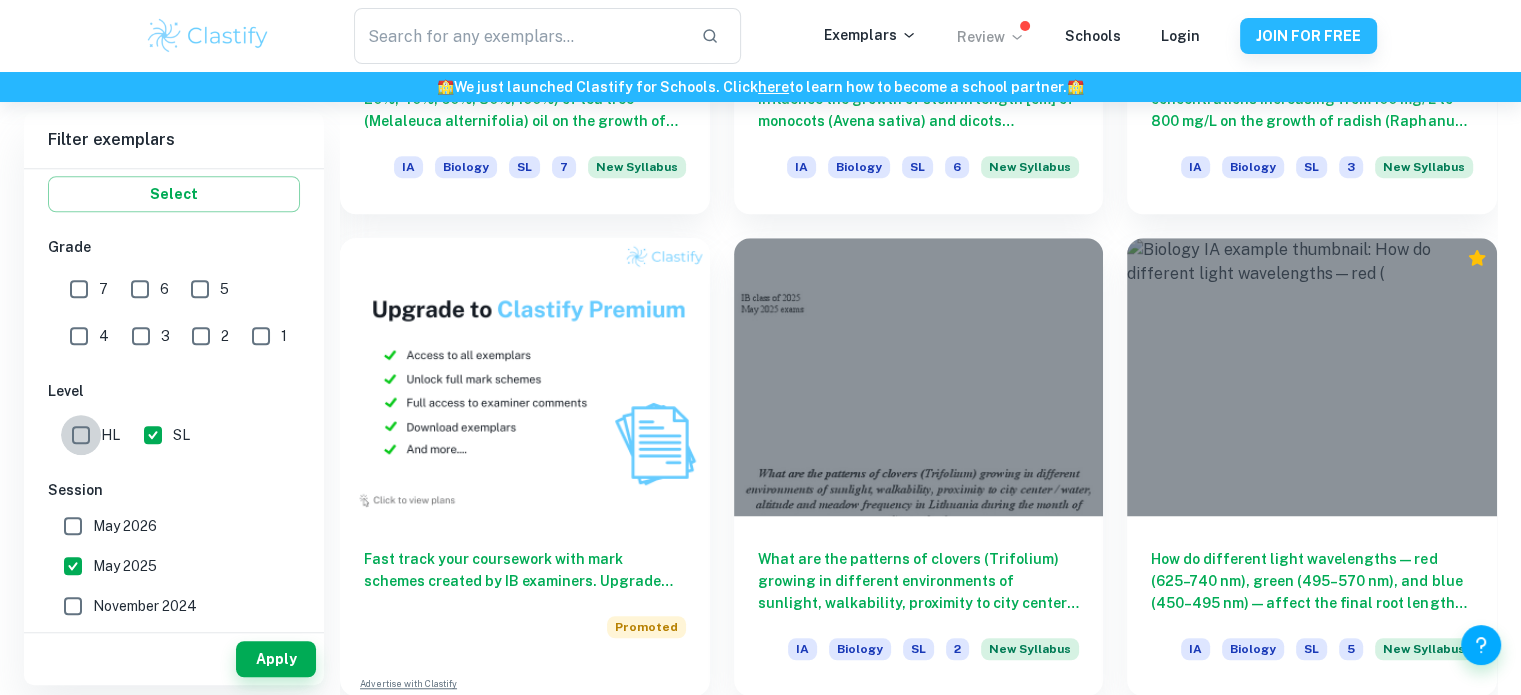 click on "HL" at bounding box center (81, 435) 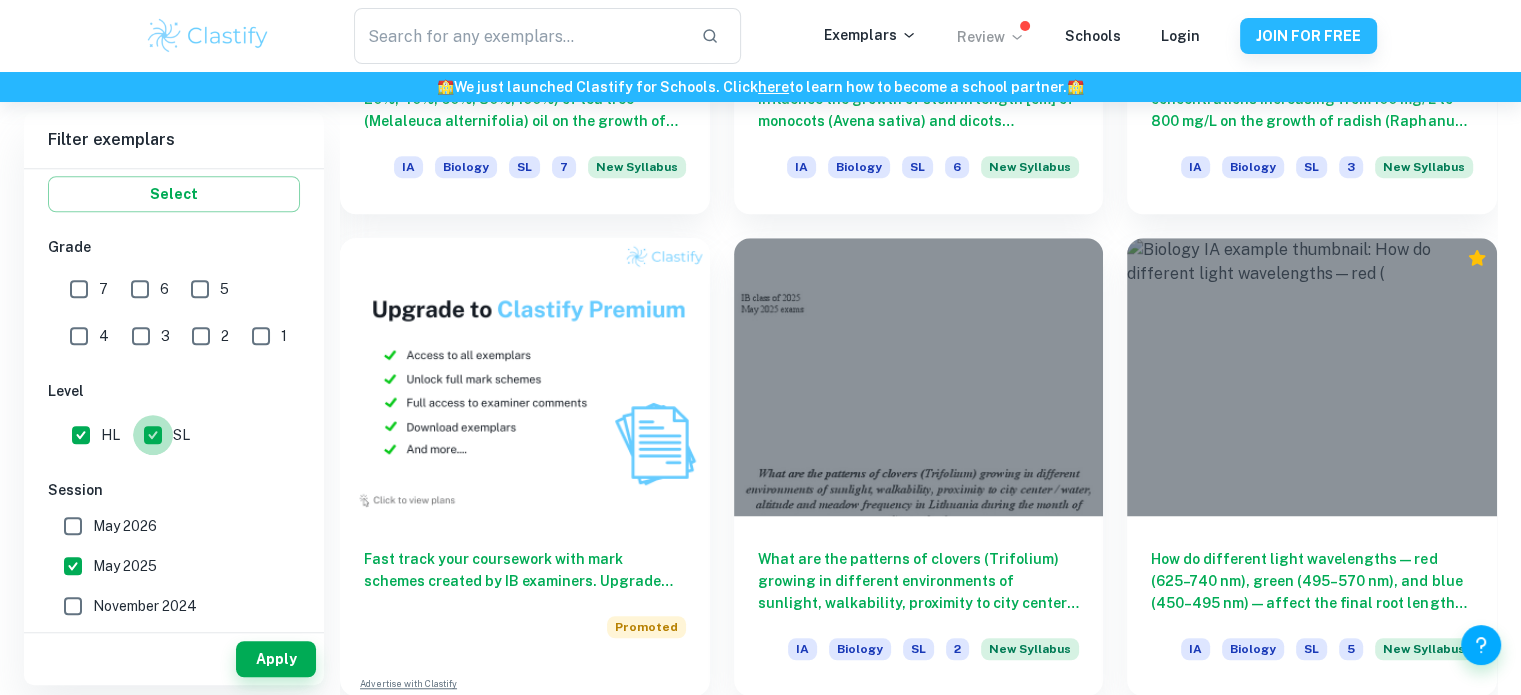 click on "SL" at bounding box center [81, 435] 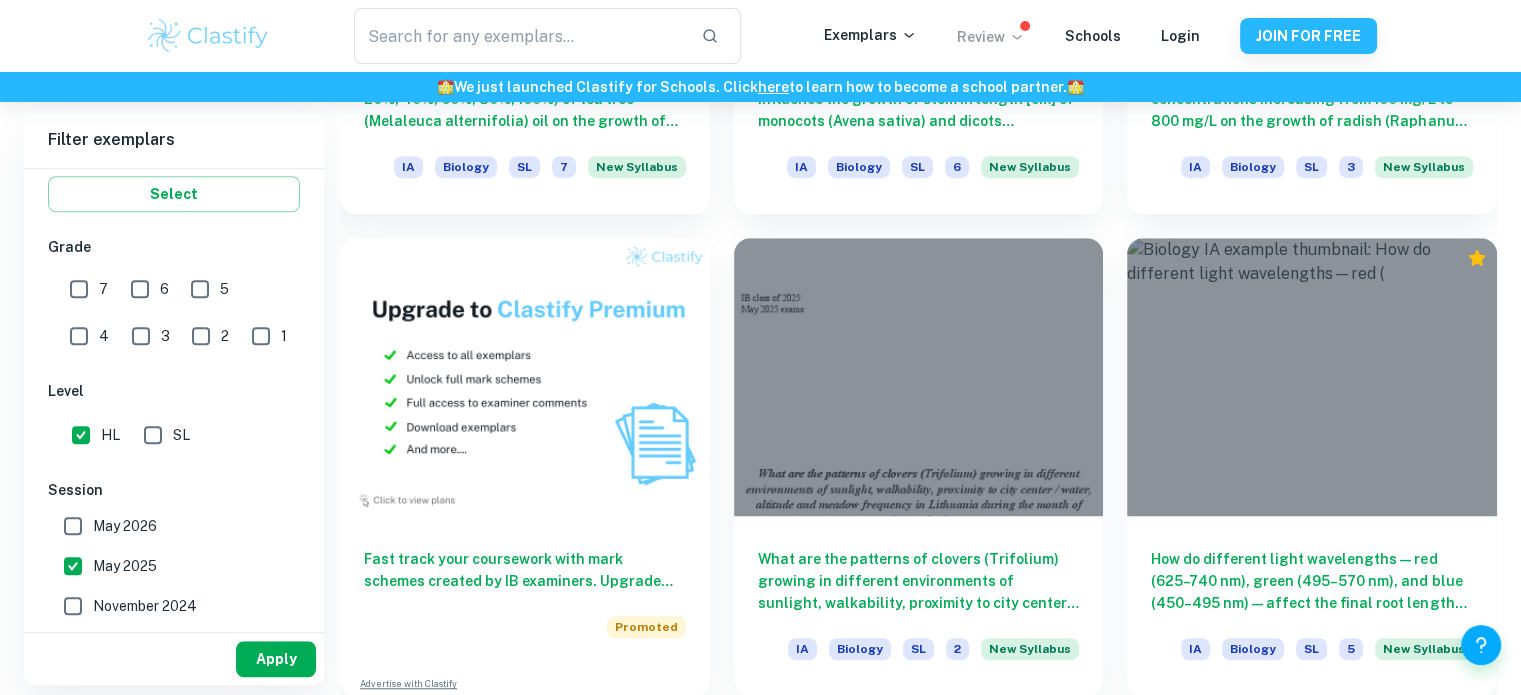 click on "Apply" at bounding box center [276, 659] 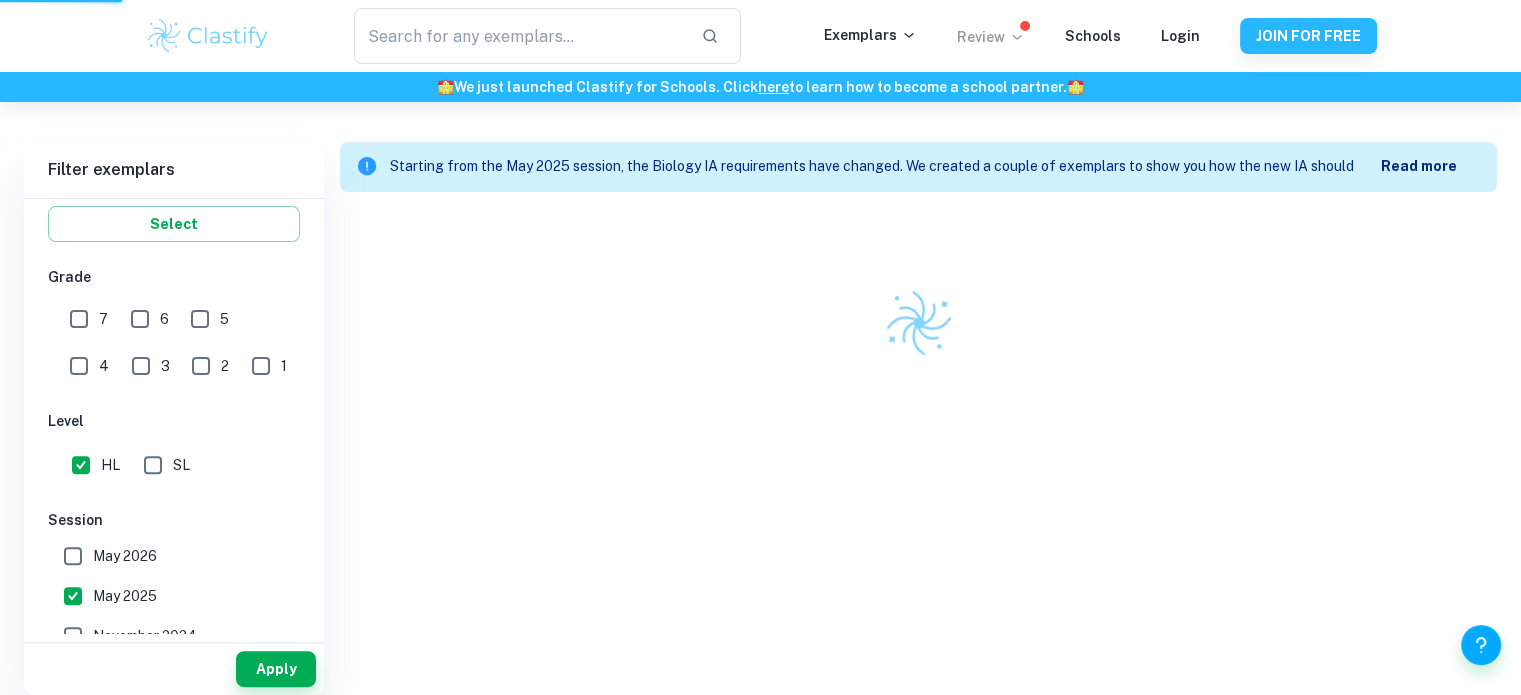 scroll, scrollTop: 523, scrollLeft: 0, axis: vertical 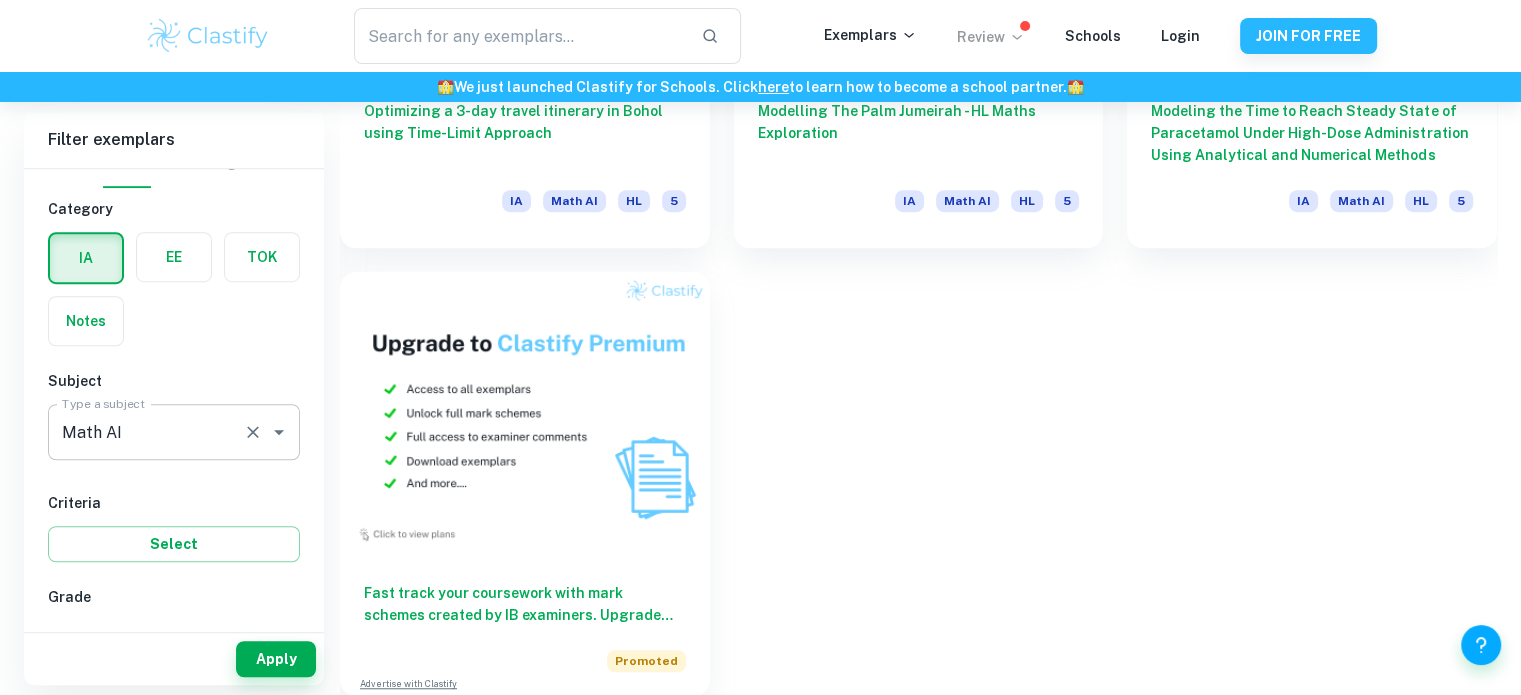 click on "Math AI" at bounding box center [146, 432] 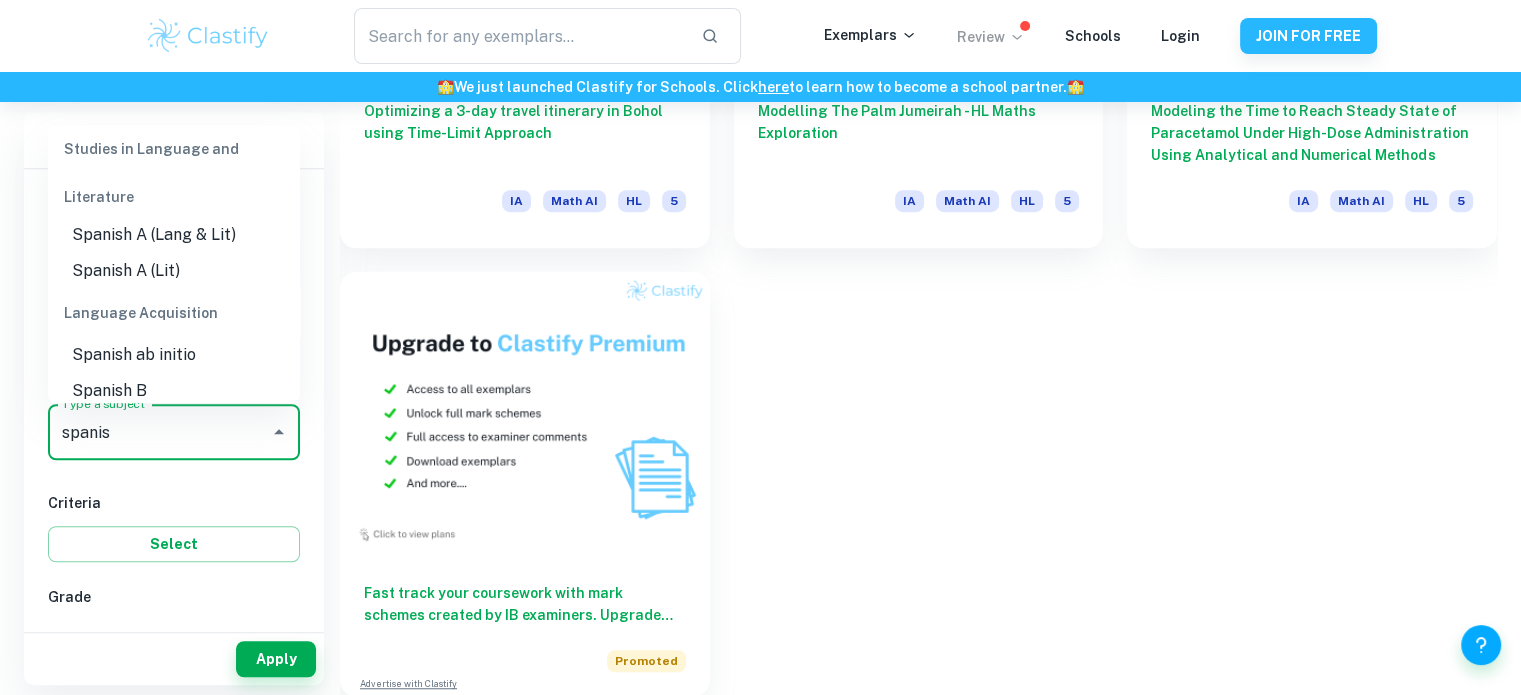 scroll, scrollTop: 12, scrollLeft: 0, axis: vertical 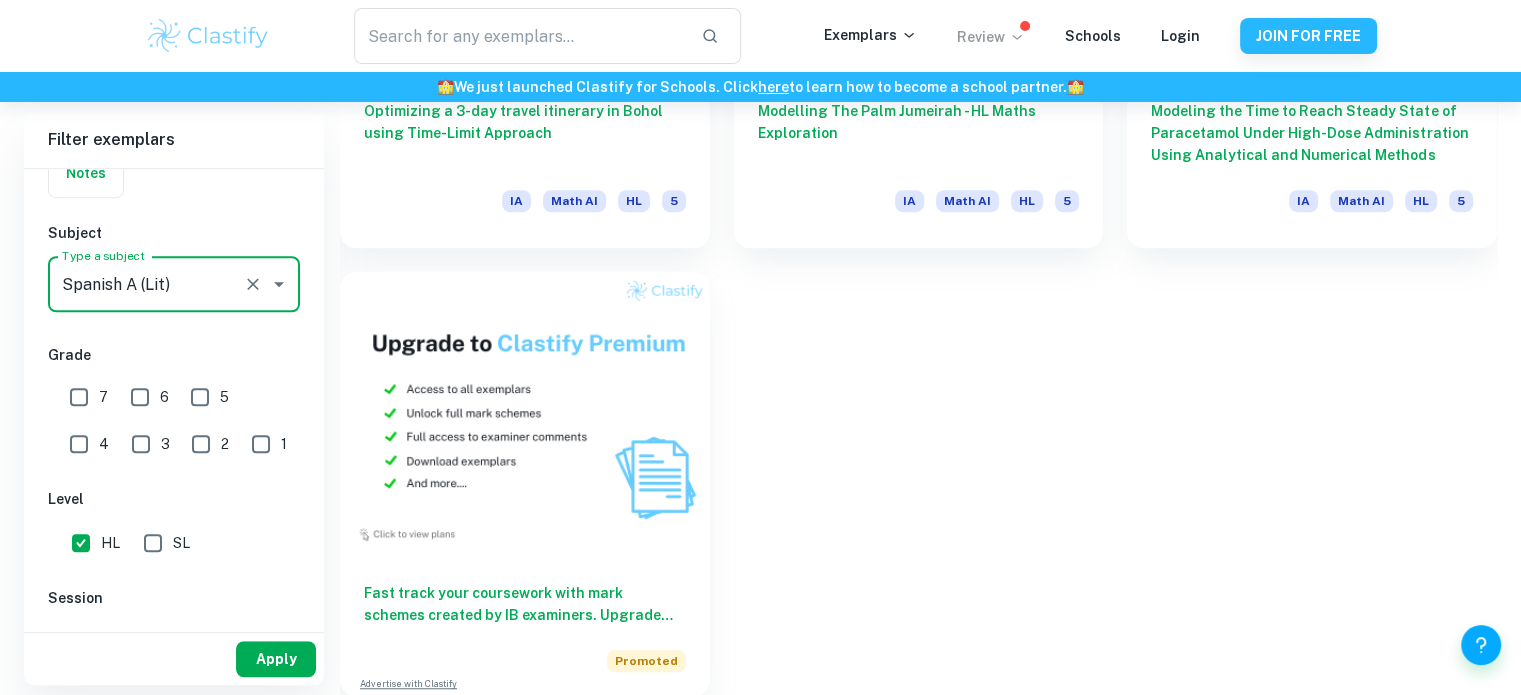 type on "Spanish A (Lit)" 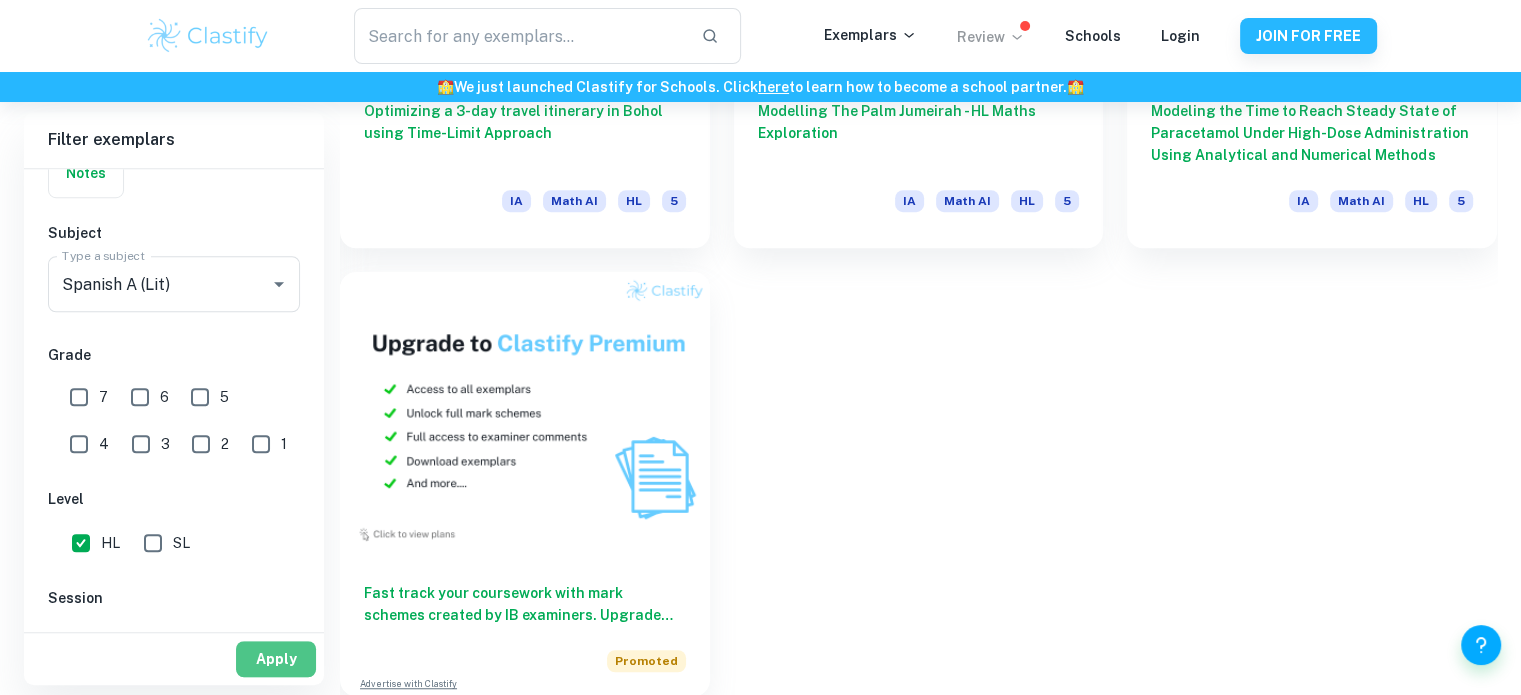 click on "Apply" at bounding box center (276, 659) 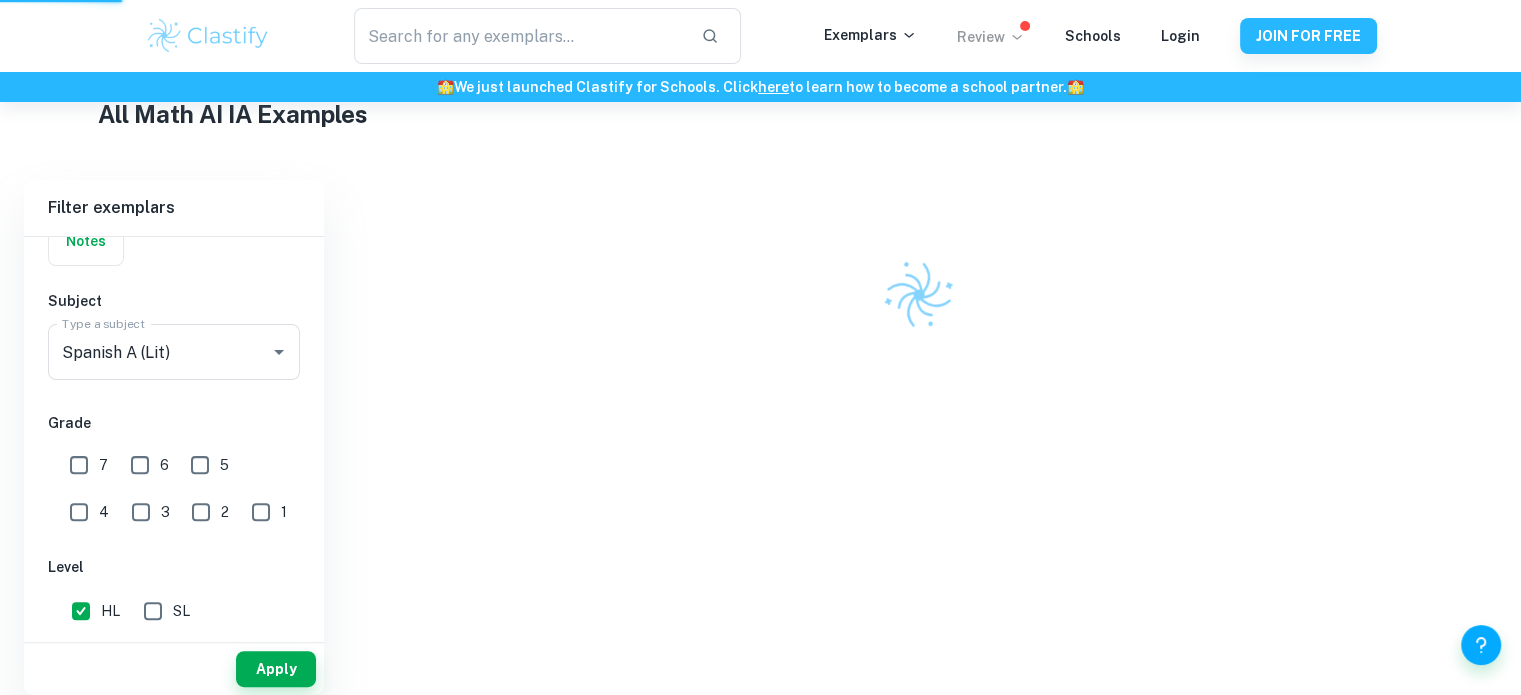 scroll, scrollTop: 475, scrollLeft: 0, axis: vertical 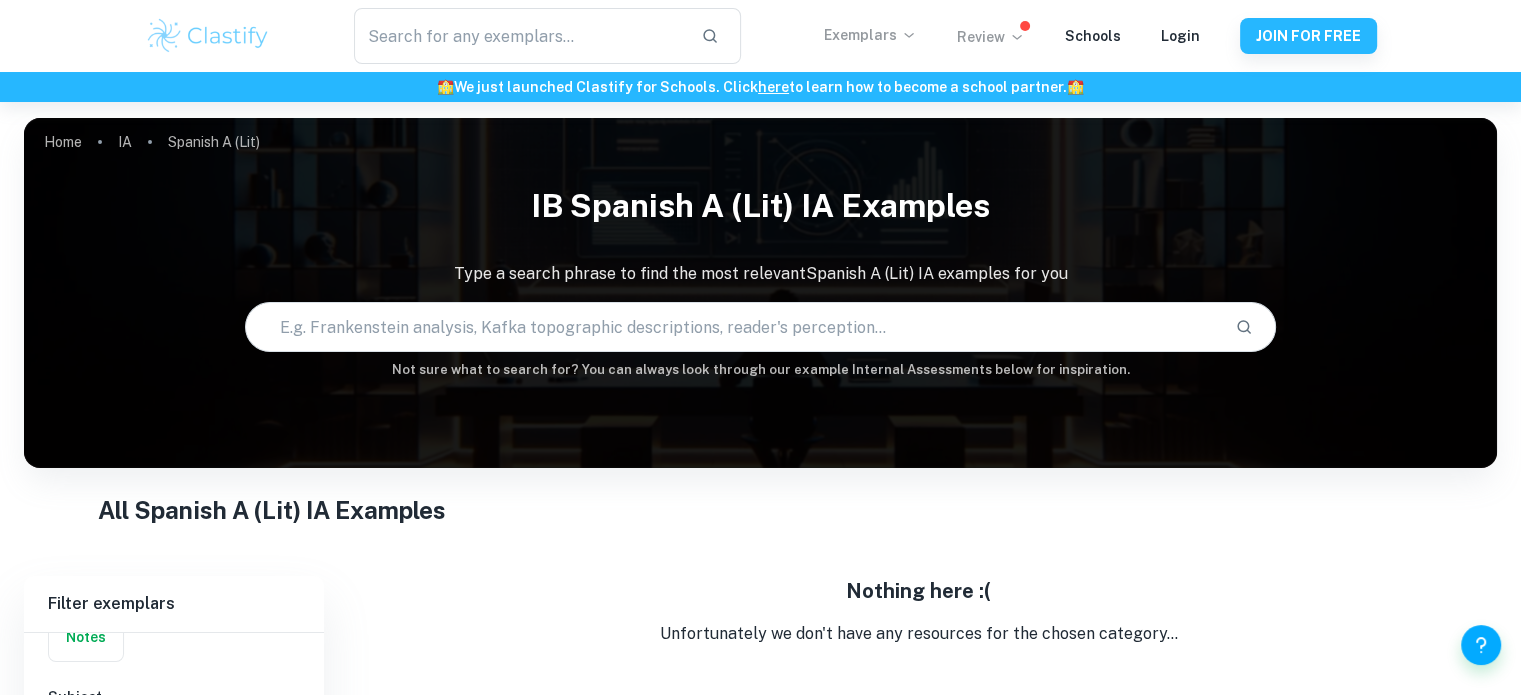 click at bounding box center (909, 35) 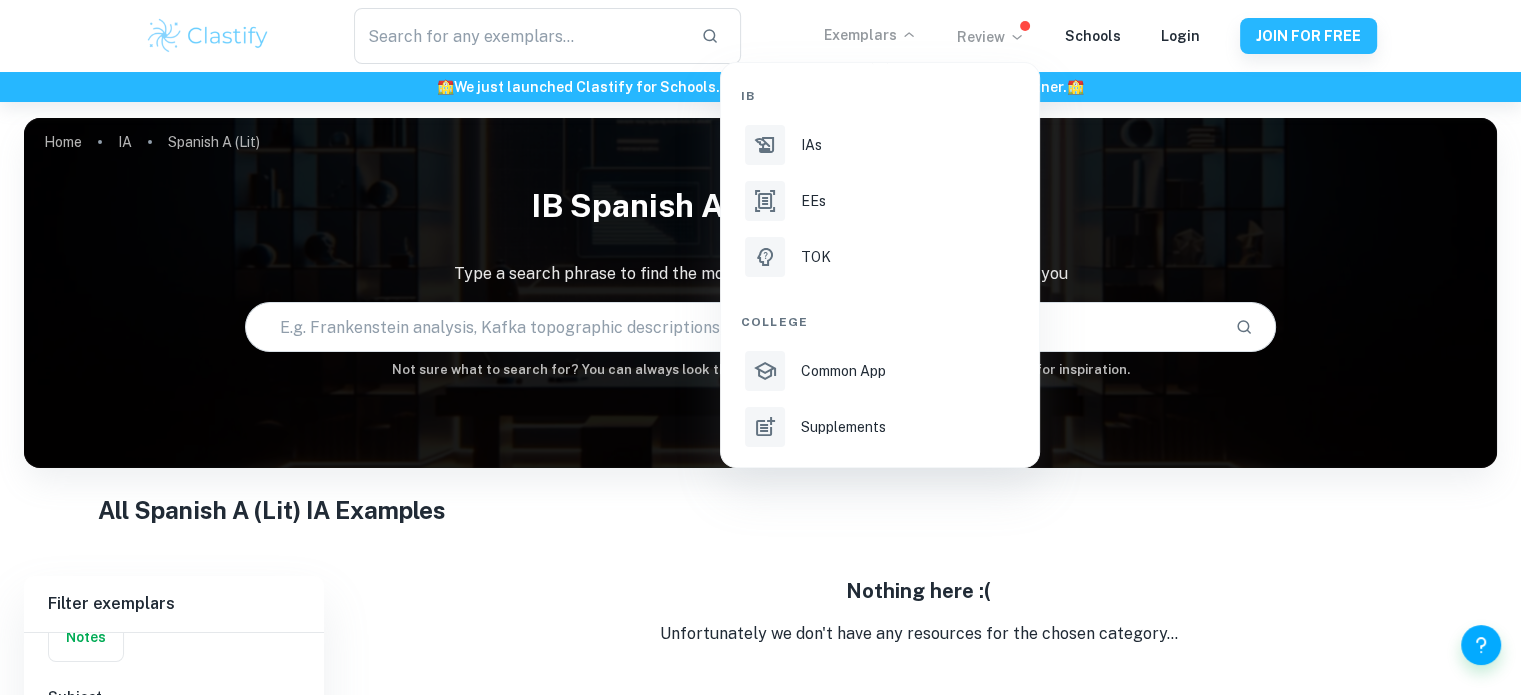 click at bounding box center (760, 347) 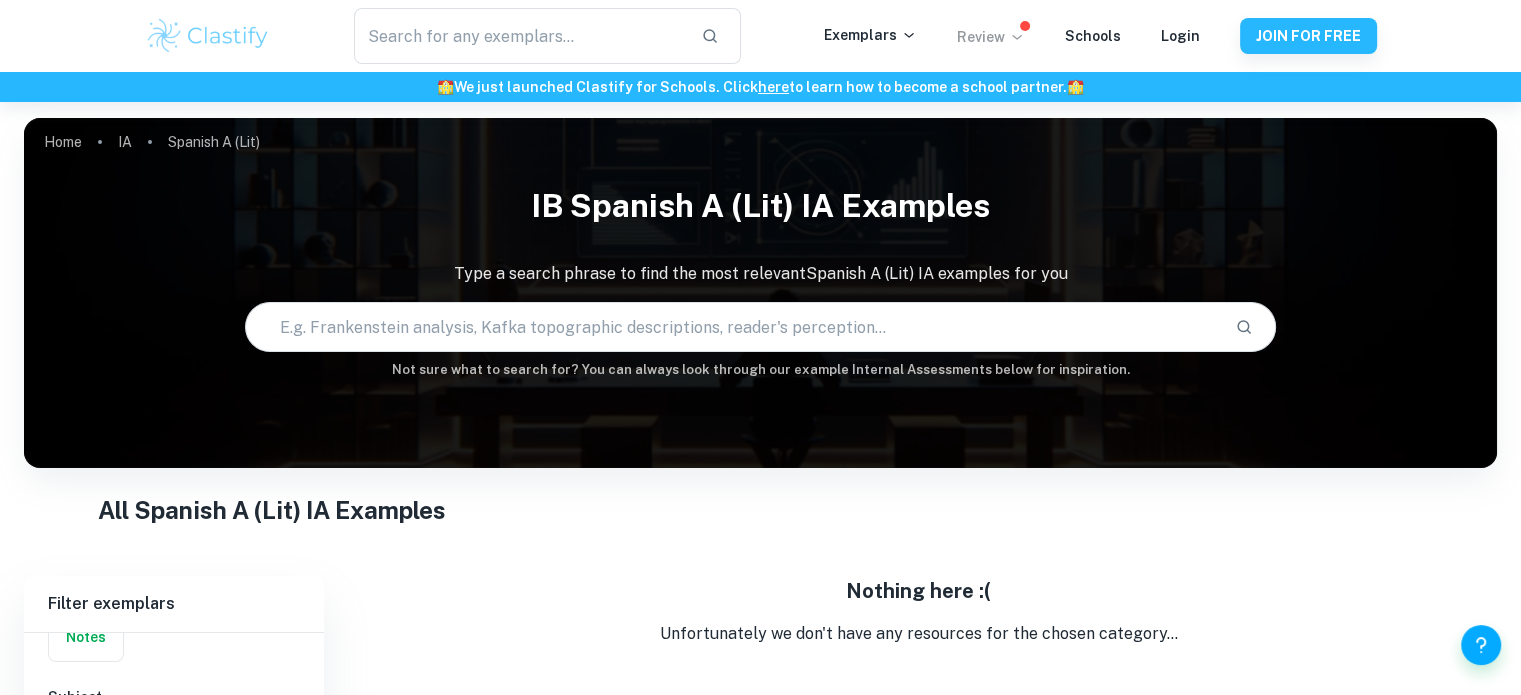 click at bounding box center (1017, 37) 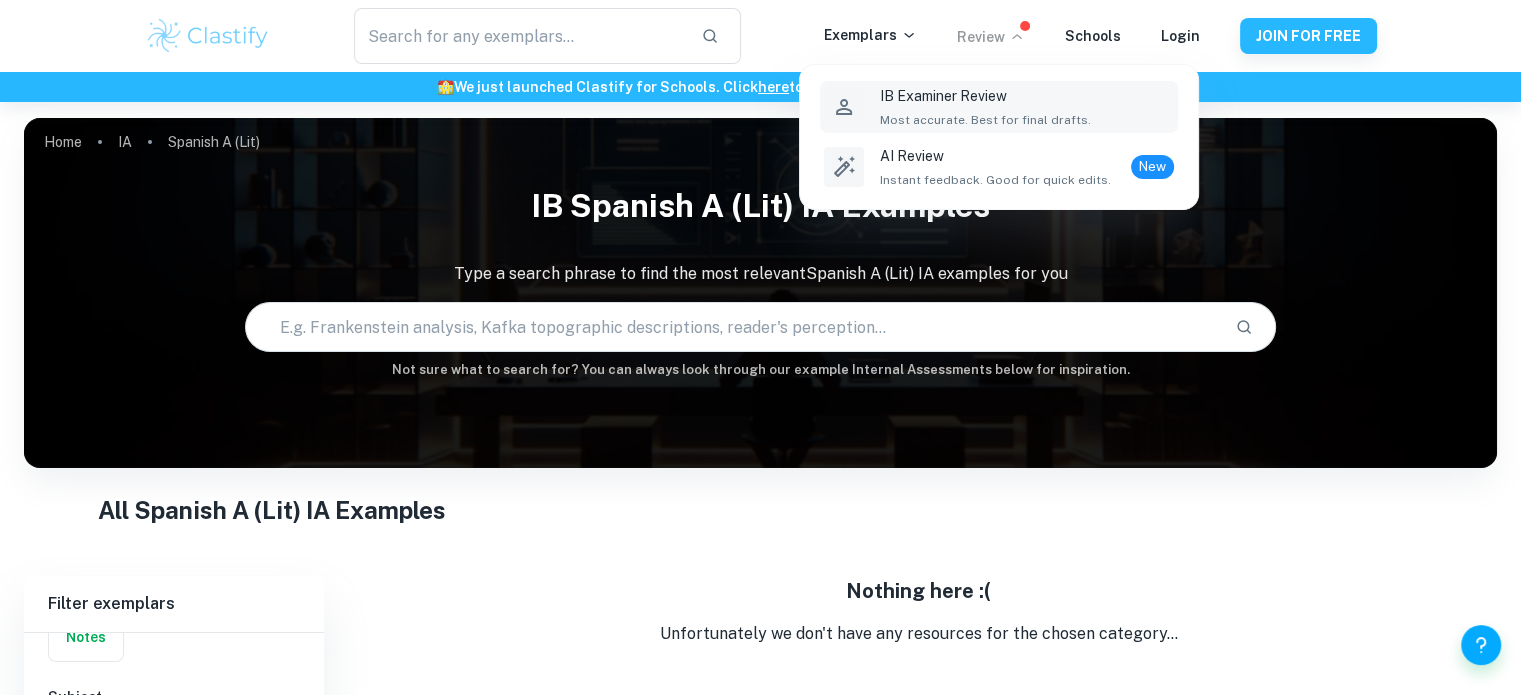 click on "IB Examiner Review" at bounding box center [985, 96] 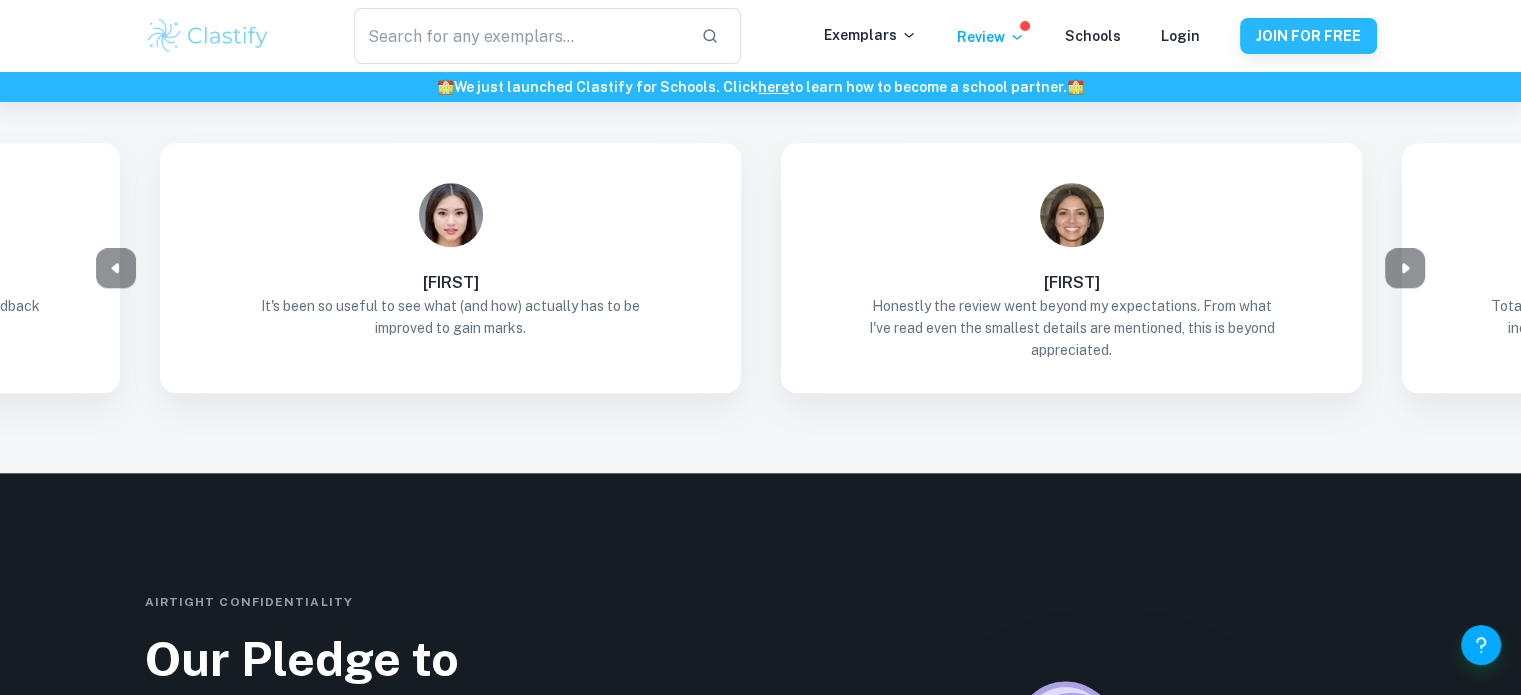 scroll, scrollTop: 2832, scrollLeft: 0, axis: vertical 